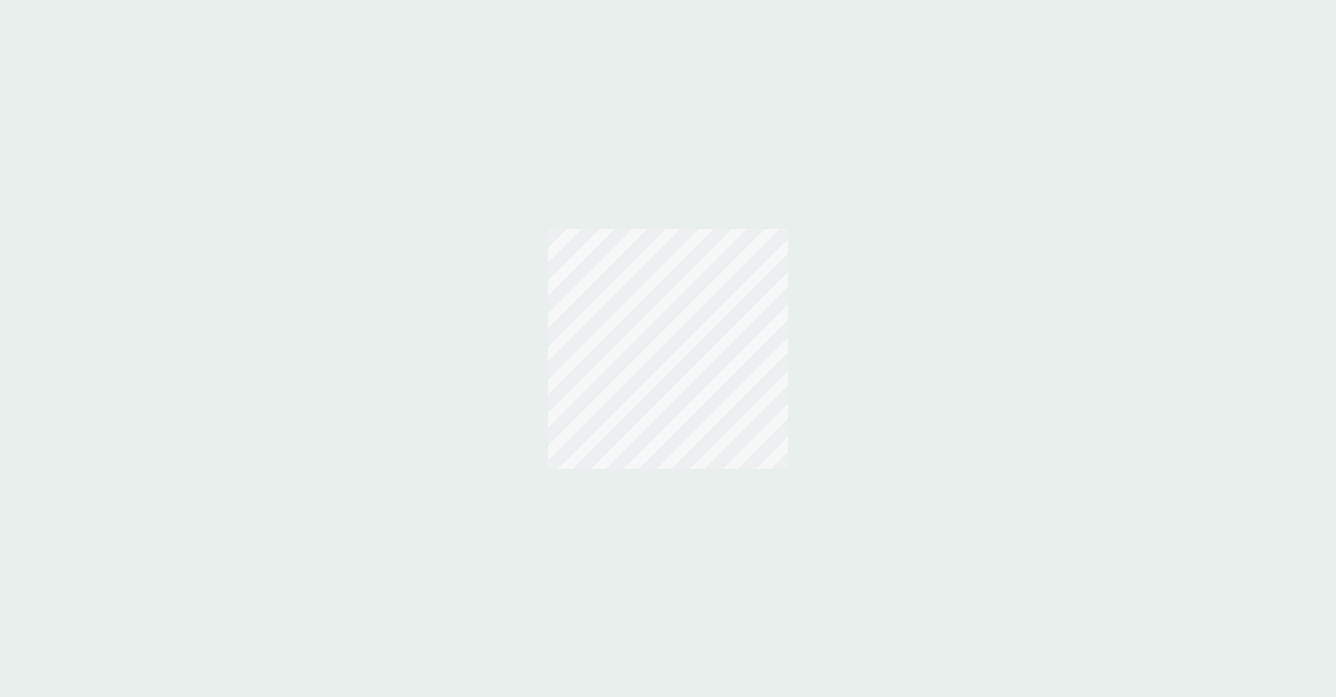 scroll, scrollTop: 0, scrollLeft: 0, axis: both 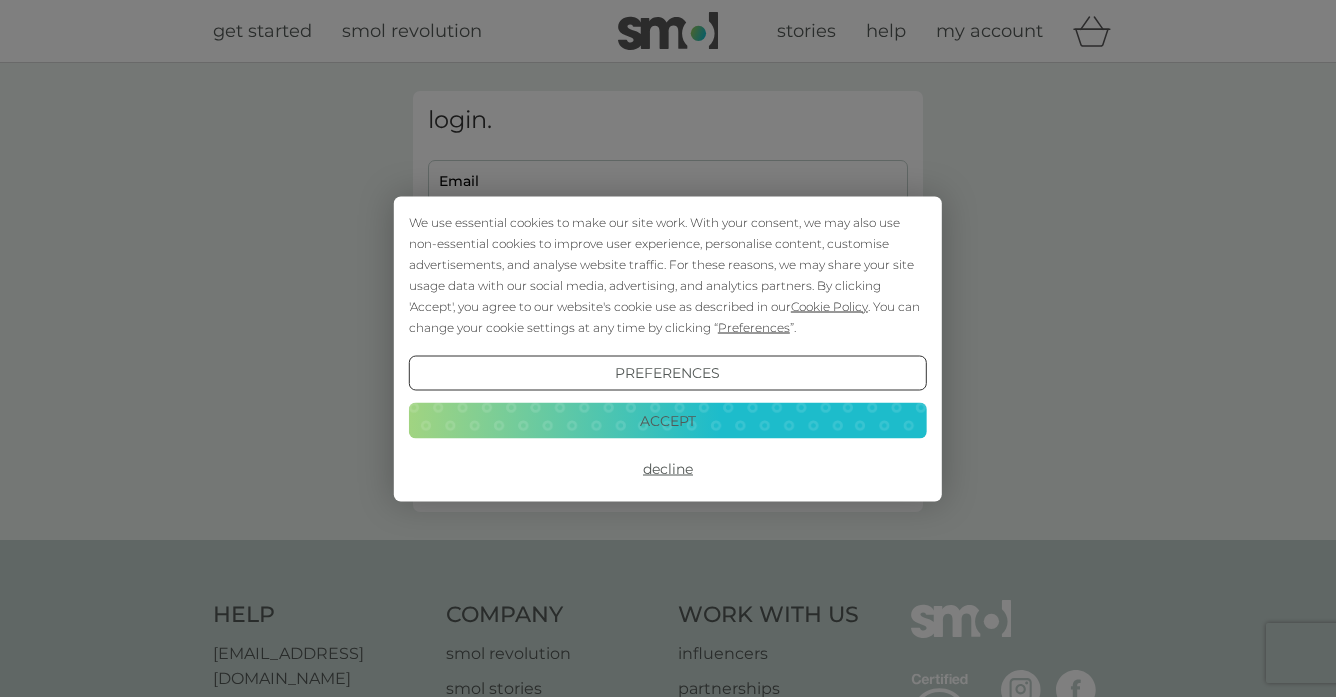 click on "Accept" at bounding box center (668, 421) 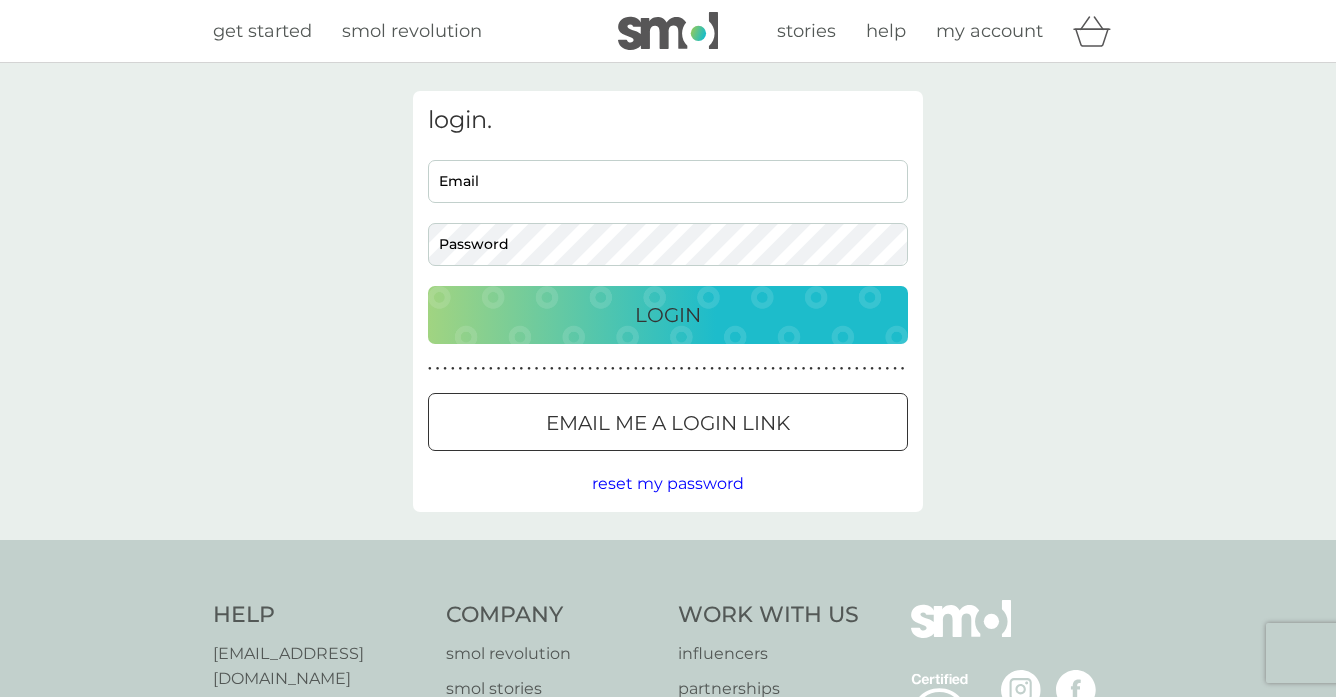 click on "Email" at bounding box center (668, 181) 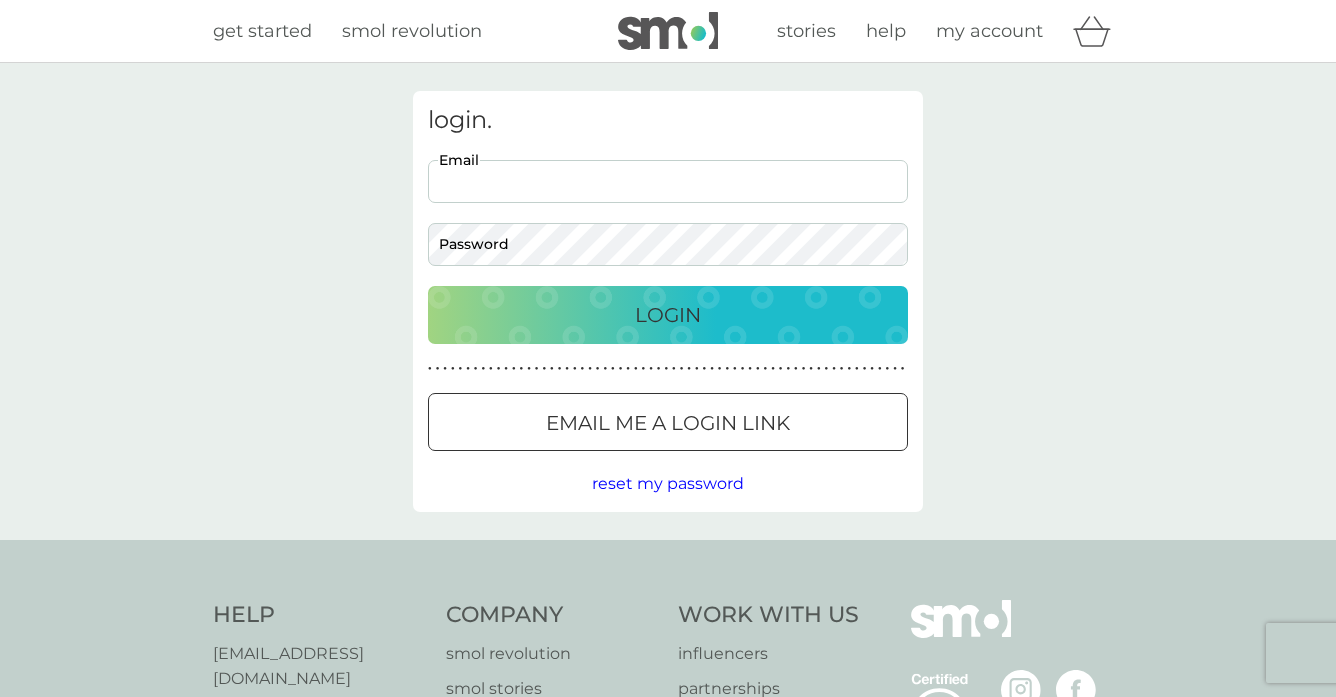 click on "Email" at bounding box center (668, 181) 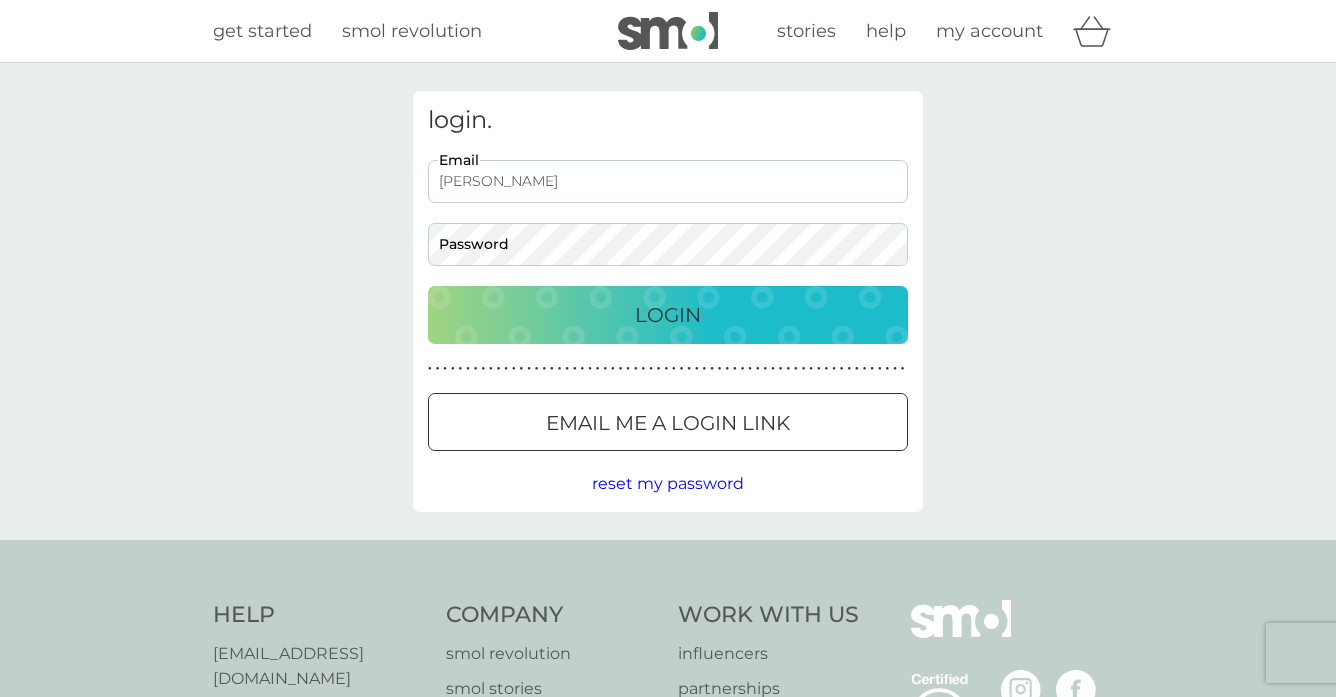 scroll, scrollTop: 0, scrollLeft: 0, axis: both 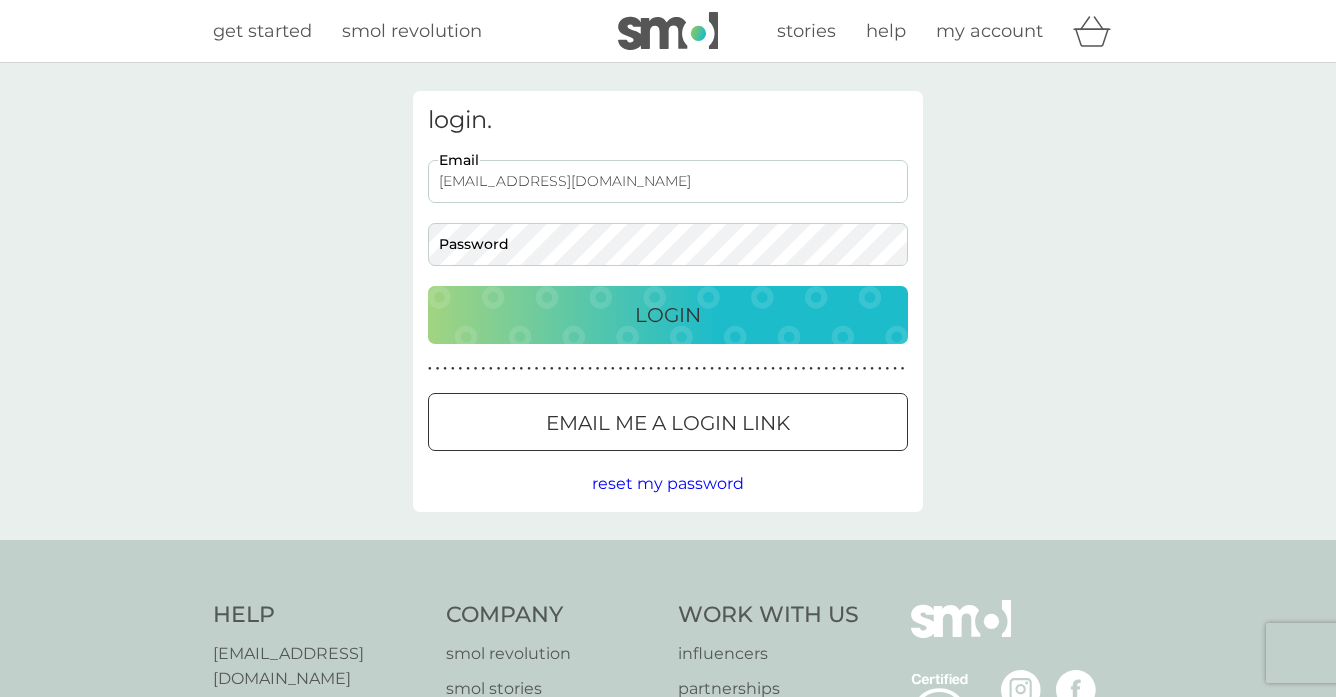 type on "sheilapinder2@gmail.com" 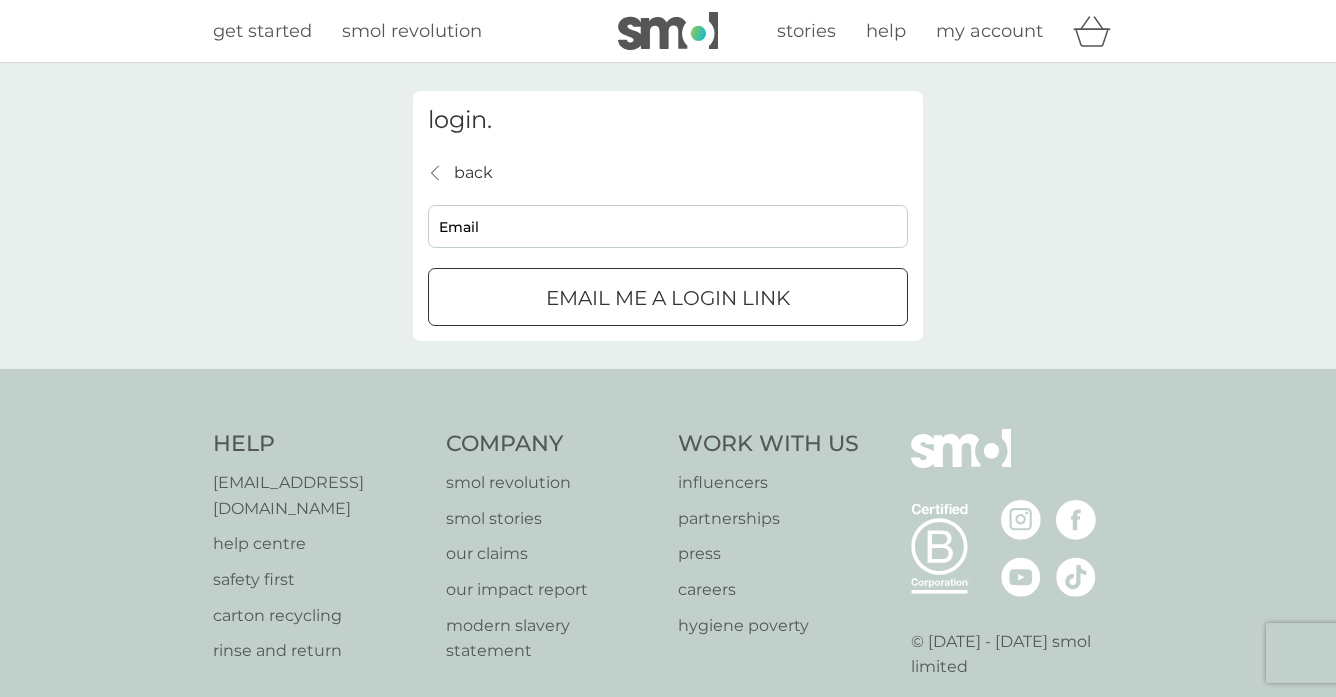 click on "Email" at bounding box center [668, 226] 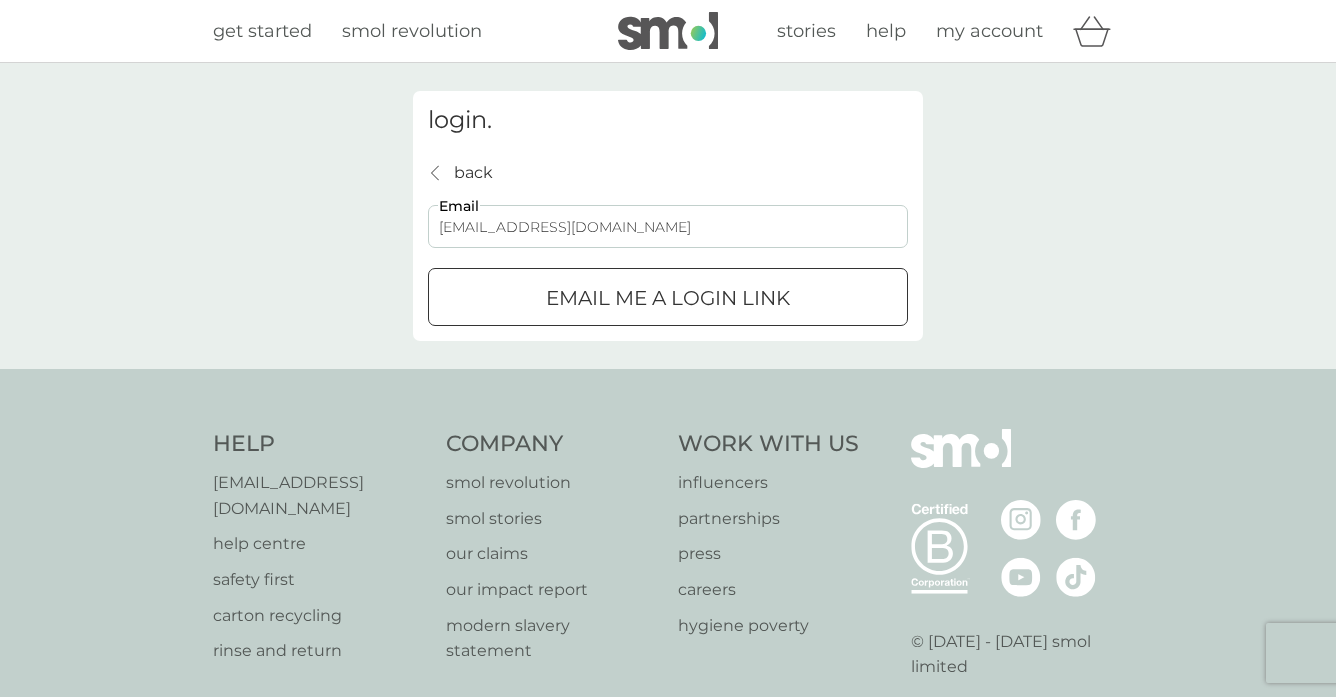 type on "sheilapinder2@gmail.com" 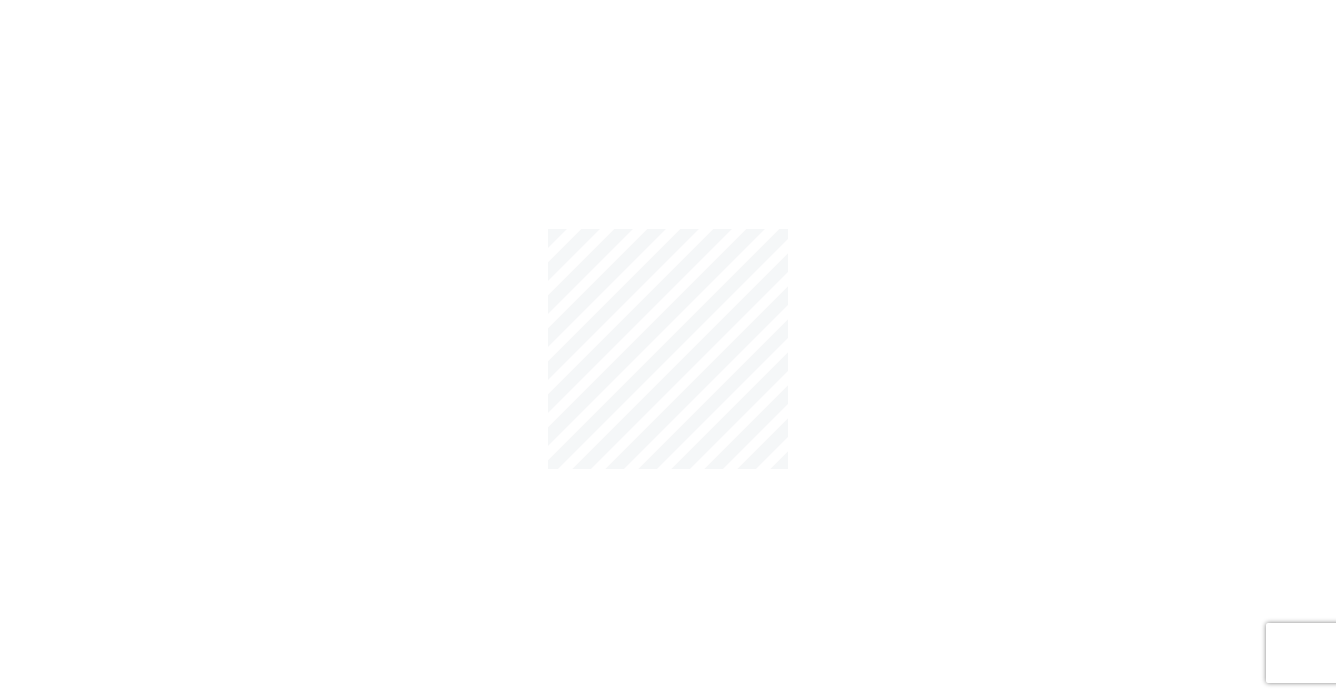 scroll, scrollTop: 0, scrollLeft: 0, axis: both 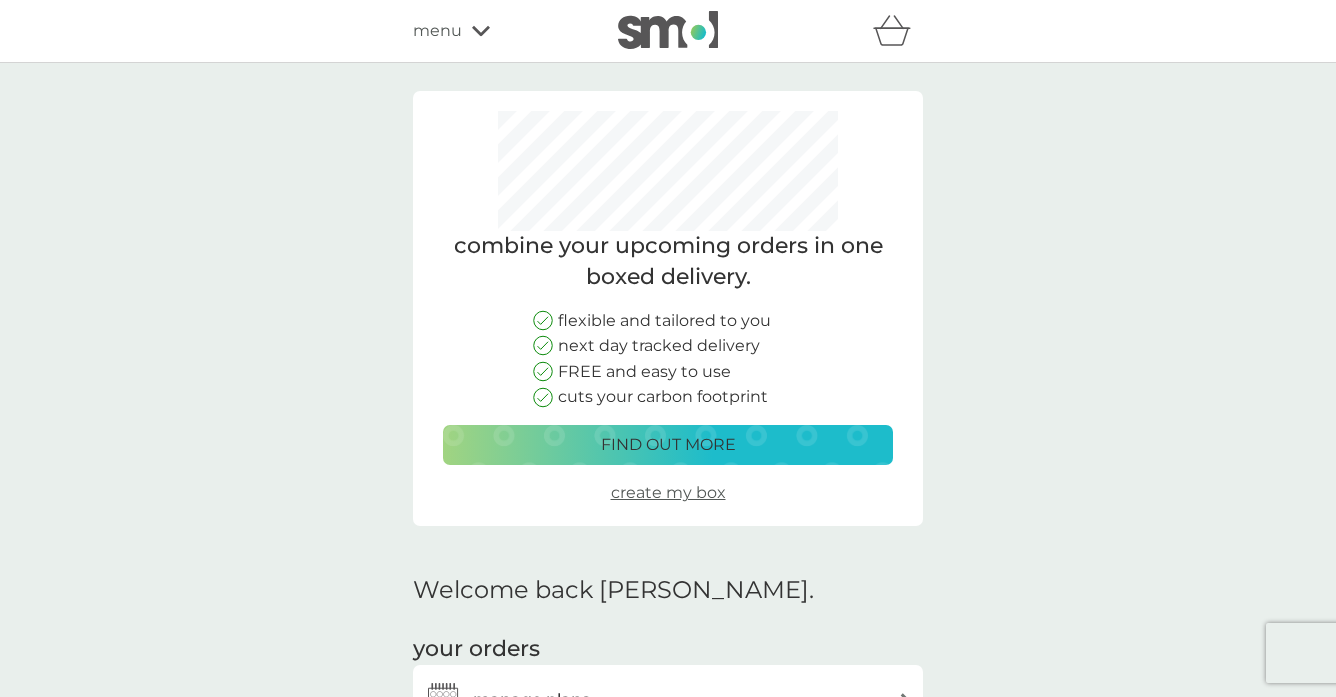 click on "combine your upcoming orders in one boxed delivery. flexible and tailored to you next day tracked delivery FREE and easy to use cuts your carbon footprint find out more create my box Welcome back [PERSON_NAME]. your orders manage plans view upcoming orders track orders view past orders other actions track our impact refer a friend & you BOTH save shop smol products manage account would you also like ... bio laundry capsules £2.00 plan product fragrance-free laundry capsules £2.00 plan product floor cleaner £2.00 plan product fabric conditioner £5.75 £3.00 plan product donate a wash £0.30 plan add on bio laundry liquid £6.25 £3.00 plan product hand soap £8.50 plan product toothbrushes £7.50 plan product stain gel £6.25 £3.00 plan product cloths £10.50 plan product sponges £6.25 plan product foaming handwash £3.00 plan product non-bio laundry liquid £6.25 £3.00 plan product shampoo bars £8.50 plan product toothpaste £12.50 plan product rubber gloves £5.25 dishwasher storage caddy £8.50 £8.50" at bounding box center [668, 1953] 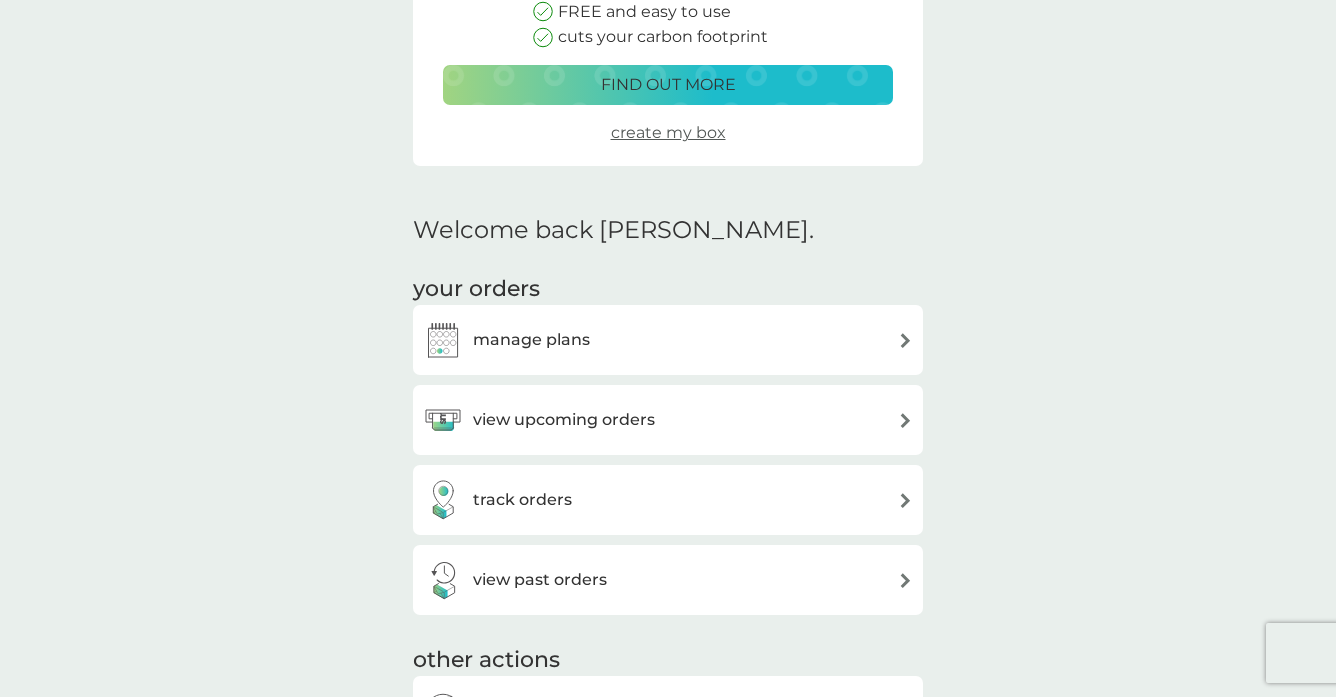 scroll, scrollTop: 400, scrollLeft: 0, axis: vertical 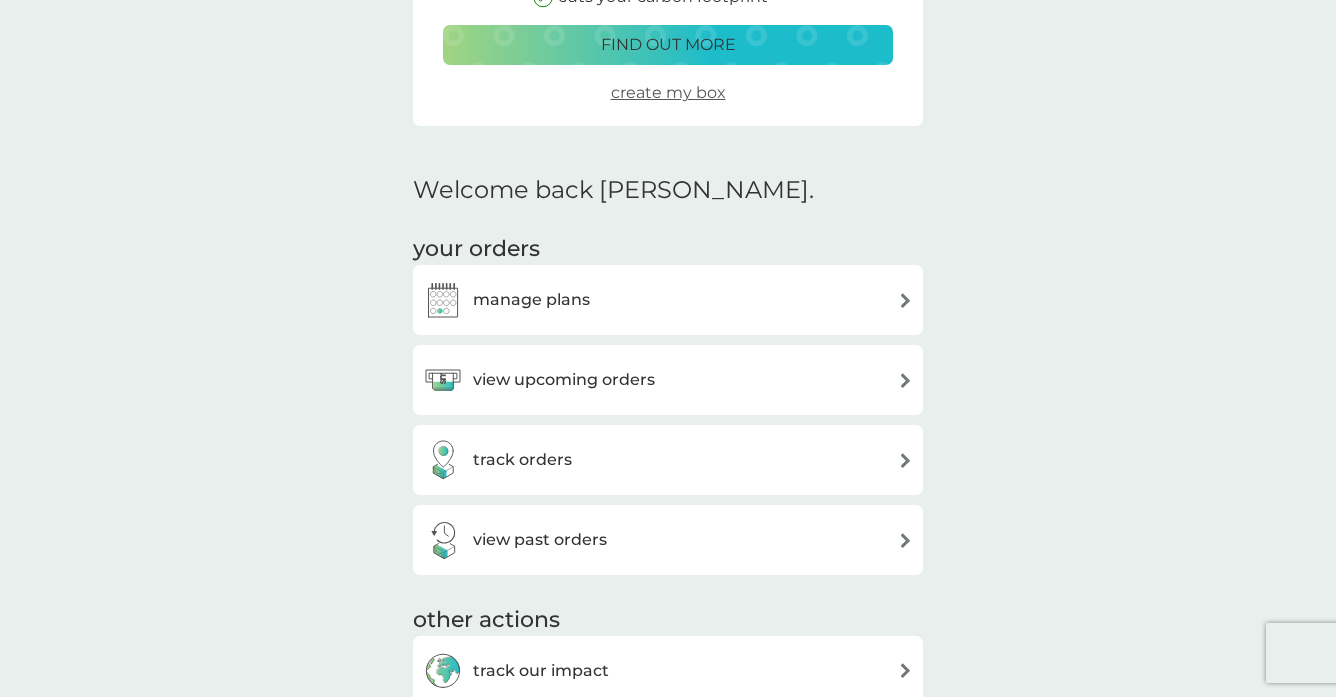 click on "manage plans" at bounding box center (668, 300) 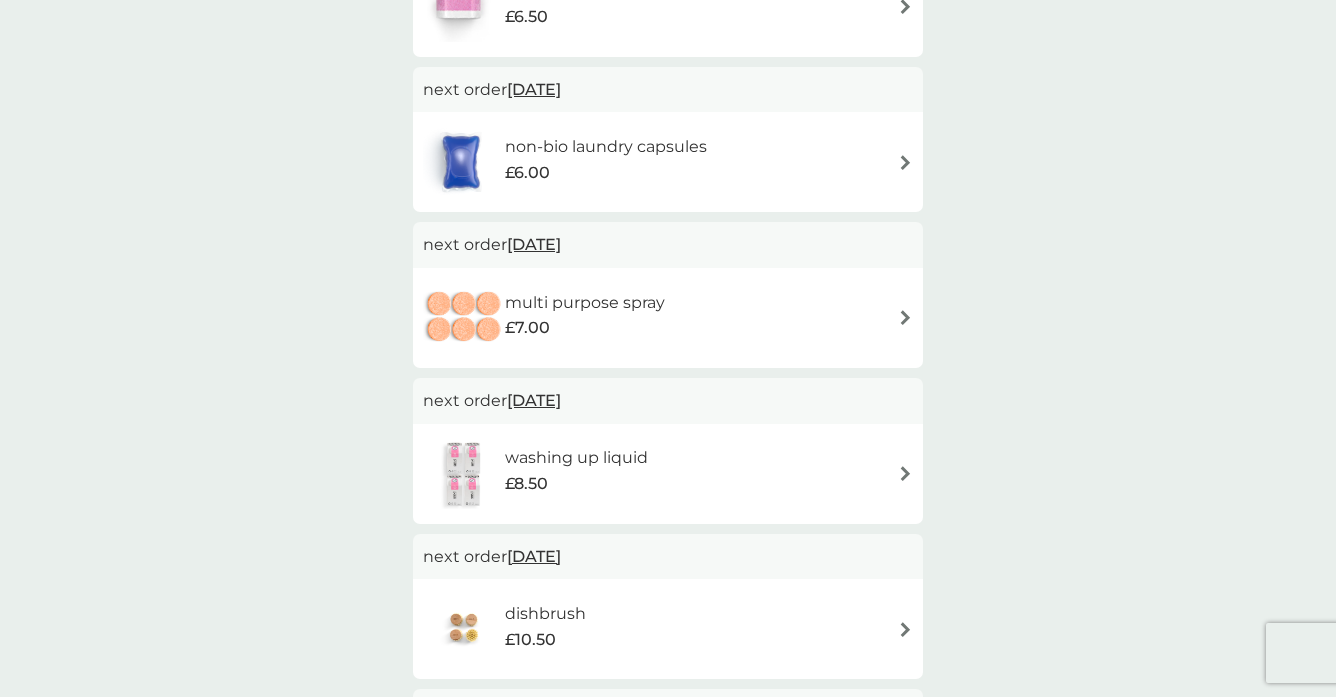 scroll, scrollTop: 560, scrollLeft: 0, axis: vertical 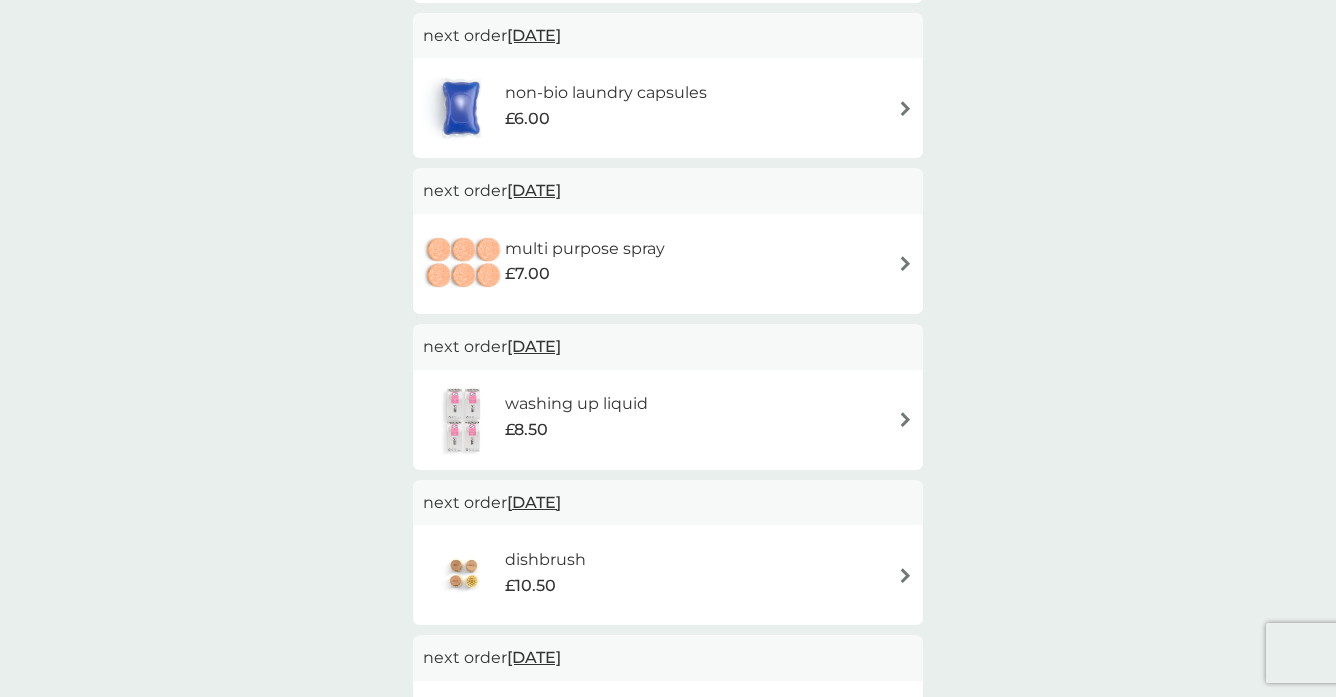 click on "multi purpose spray" at bounding box center (585, 249) 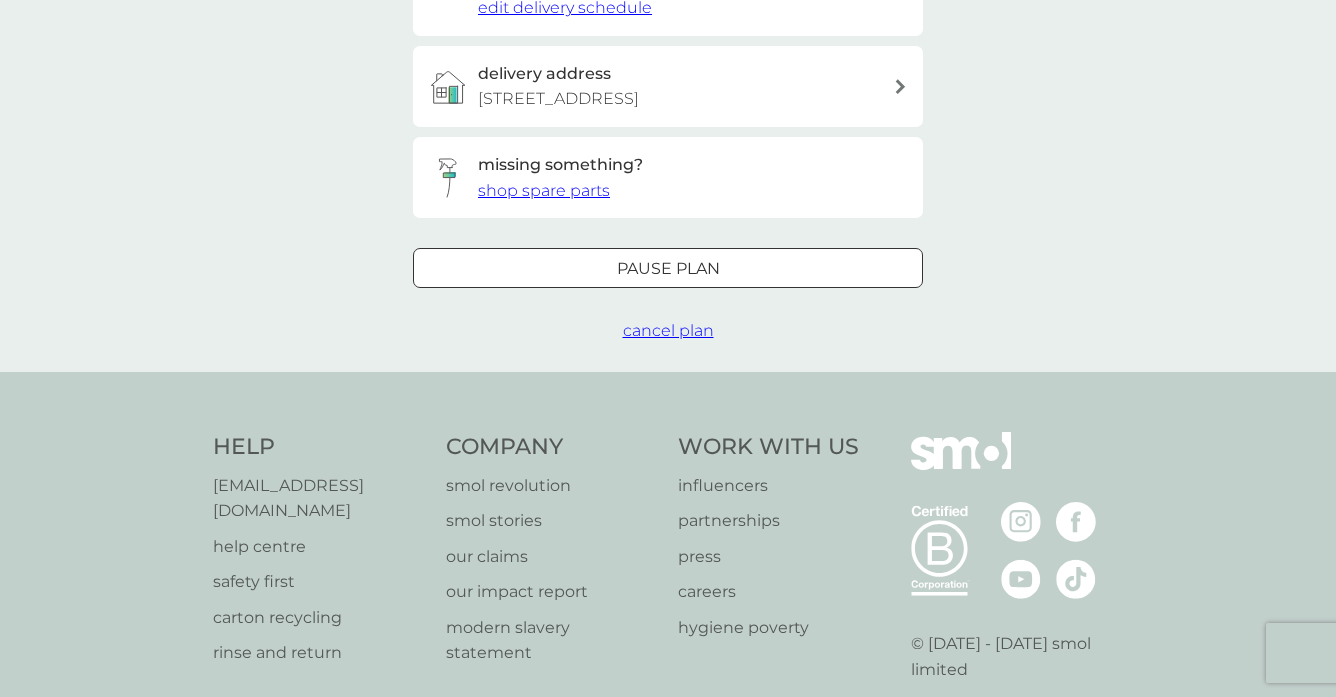 scroll, scrollTop: 0, scrollLeft: 0, axis: both 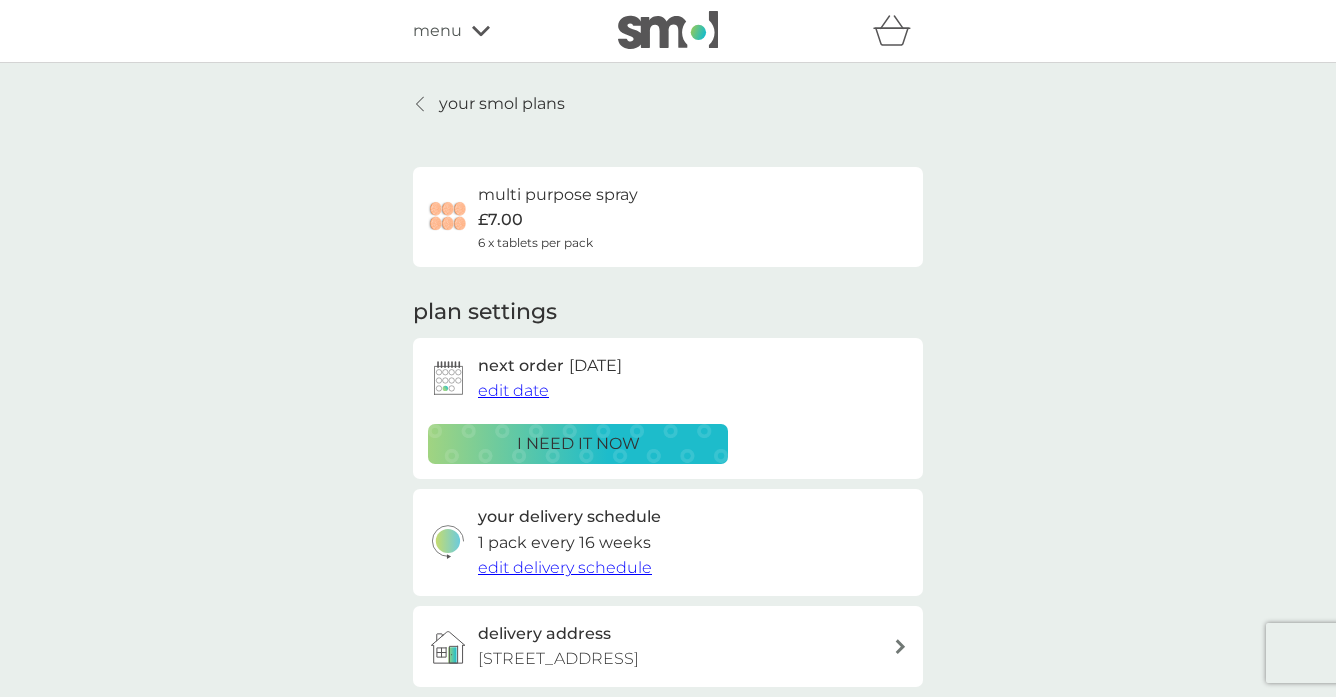click on "edit delivery schedule" at bounding box center (565, 567) 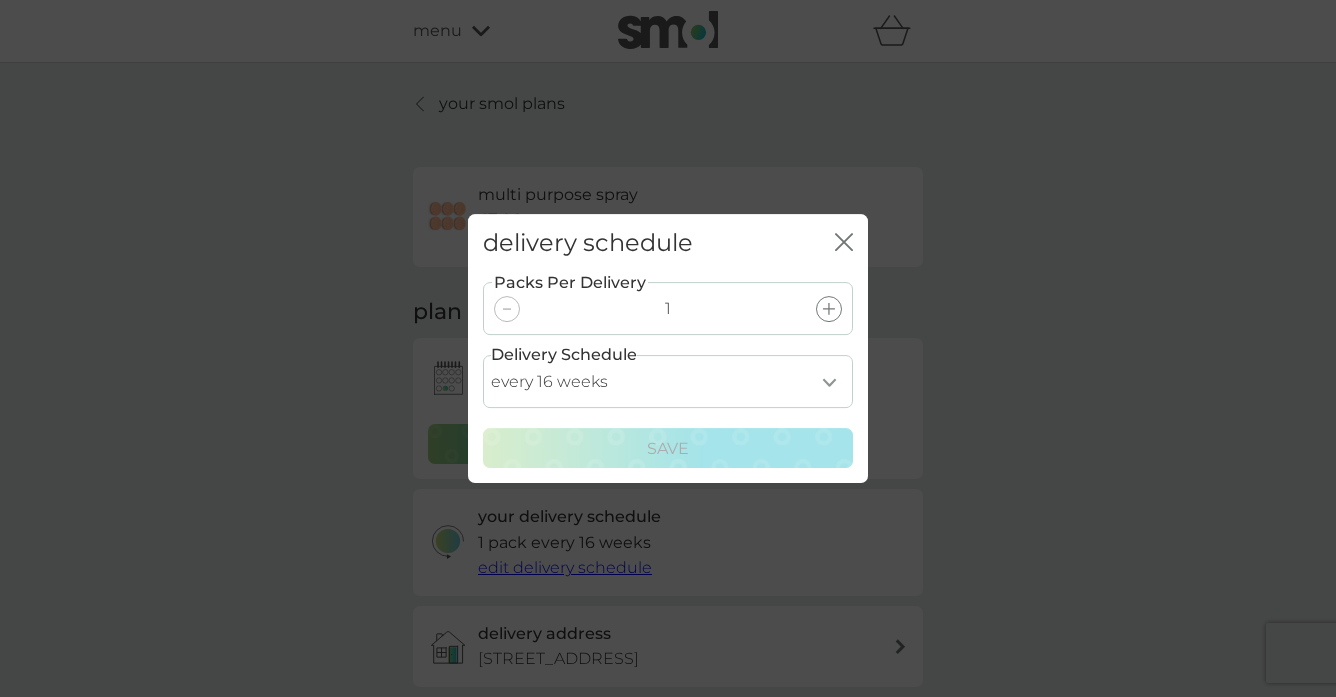 click on "every 1 week every 2 weeks every 3 weeks every 4 weeks every 5 weeks every 6 weeks every 7 weeks every 8 weeks every 9 weeks every 10 weeks every 11 weeks every 12 weeks every 13 weeks every 14 weeks every 15 weeks every 16 weeks every 17 weeks every 18 weeks every 19 weeks every 20 weeks every 21 weeks every 22 weeks every 23 weeks every 24 weeks every 25 weeks every 26 weeks every 27 weeks every 28 weeks every 29 weeks every 30 weeks every 31 weeks every 32 weeks every 33 weeks every 34 weeks every 35 weeks" at bounding box center [668, 381] 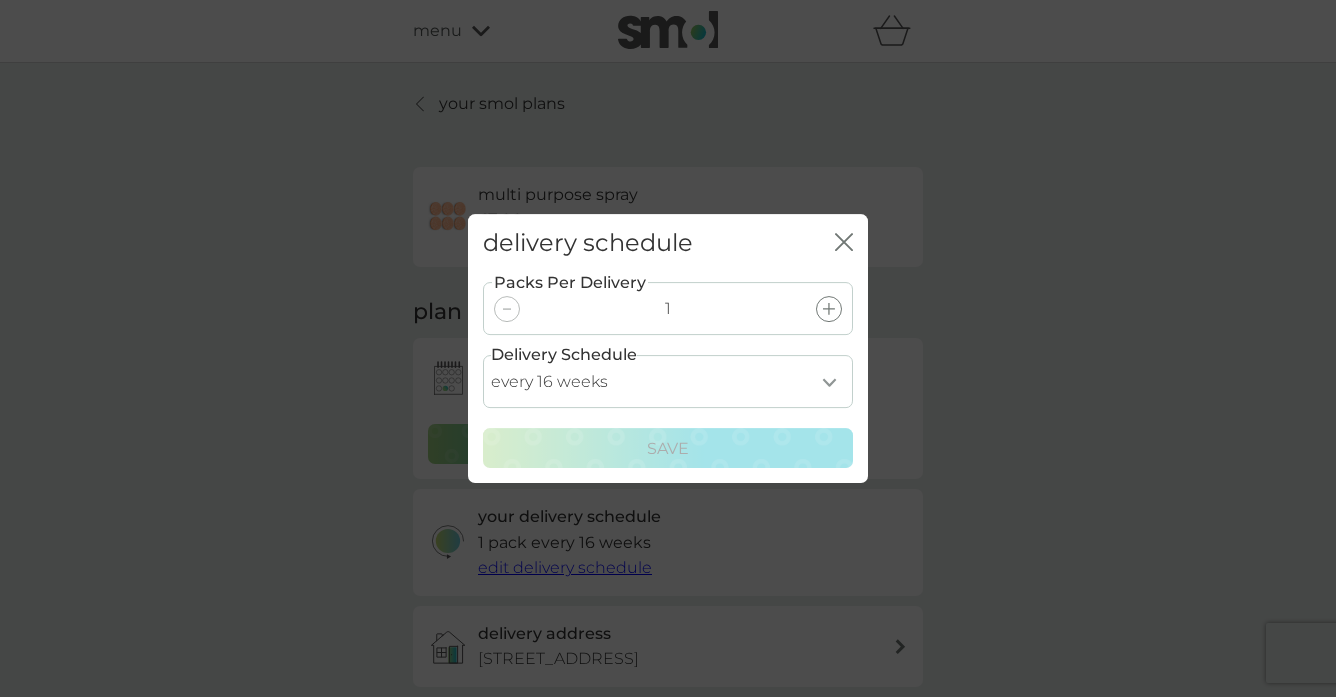 select on "245" 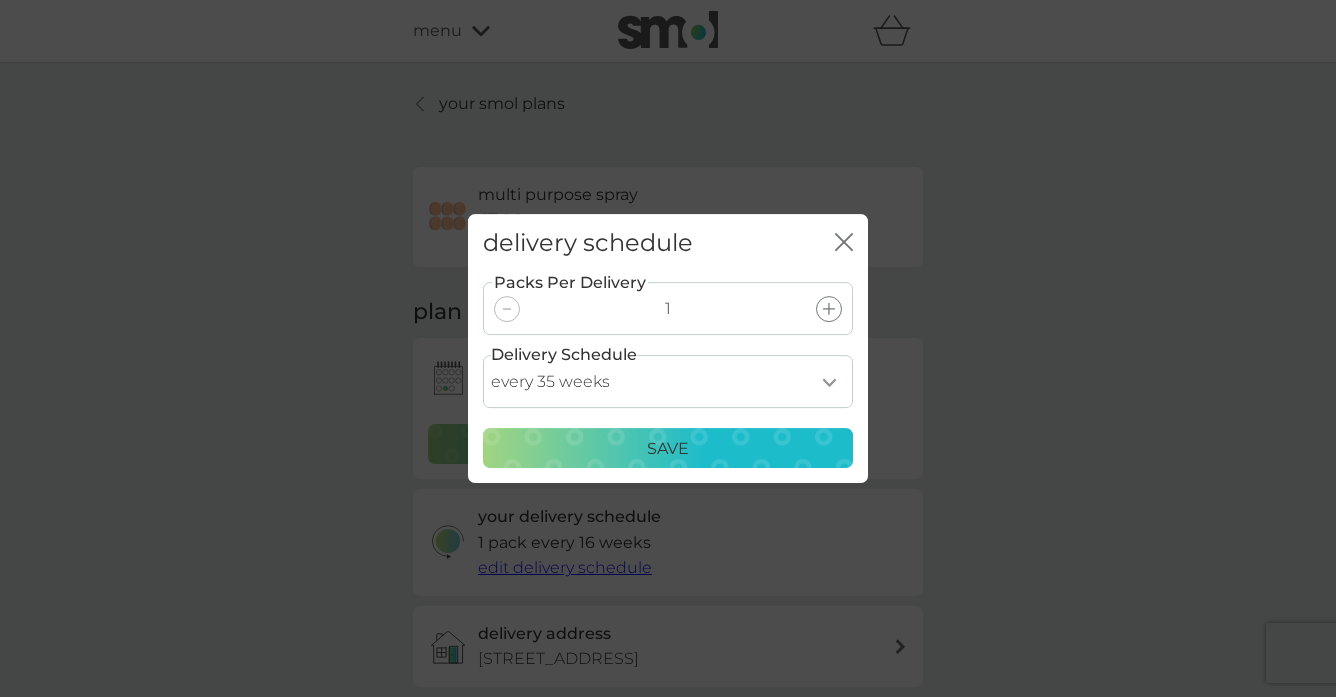 click on "Save" at bounding box center (668, 448) 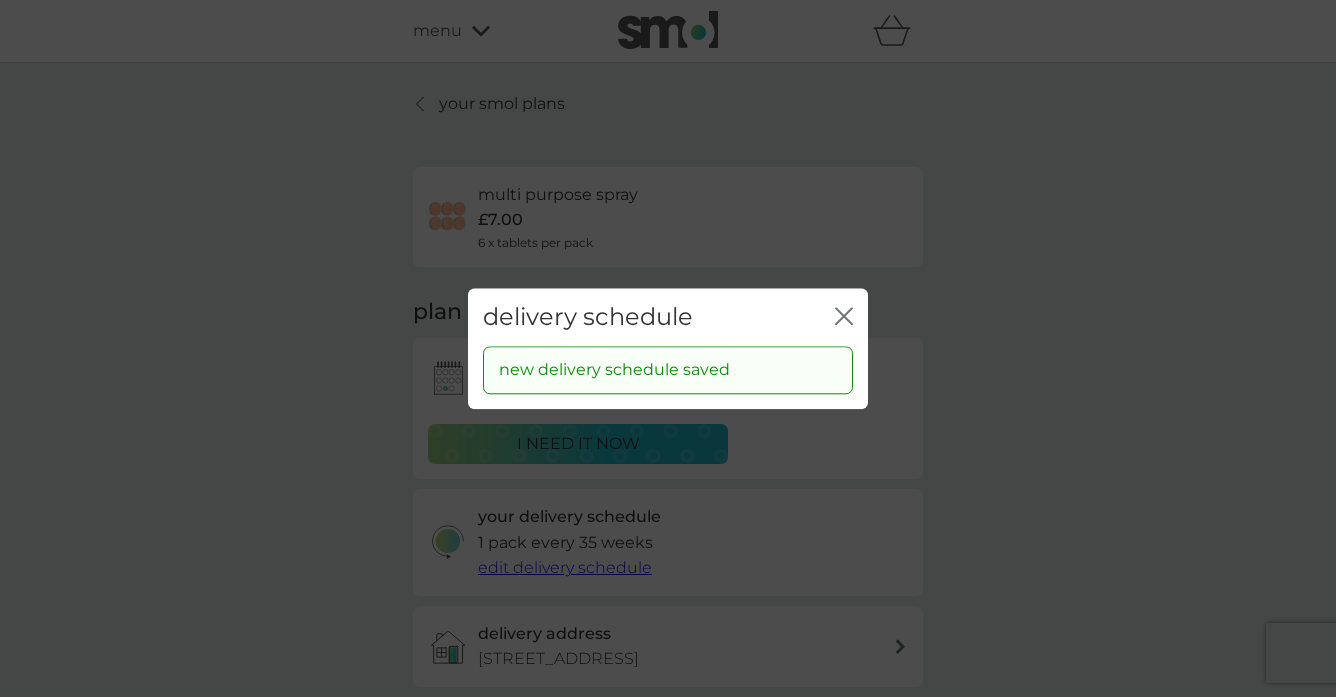 click on "close" 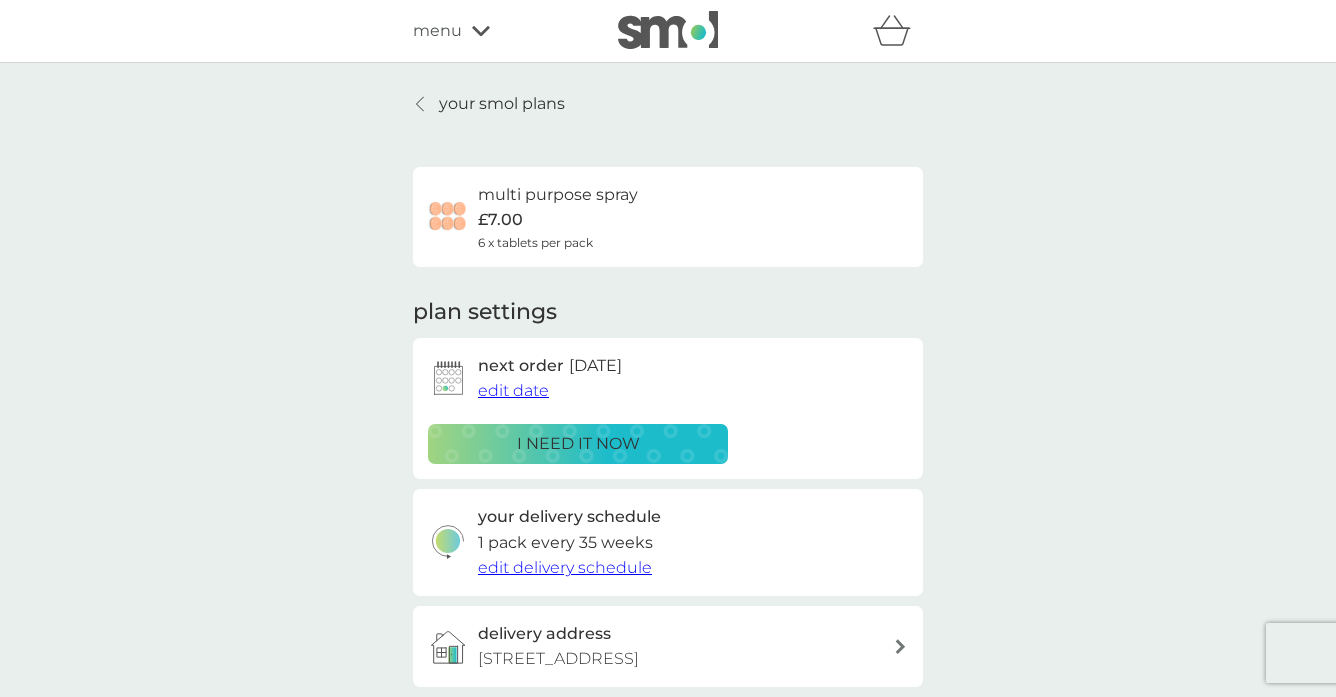 click on "multi purpose spray £7.00 6 x tablets per pack" at bounding box center (668, 217) 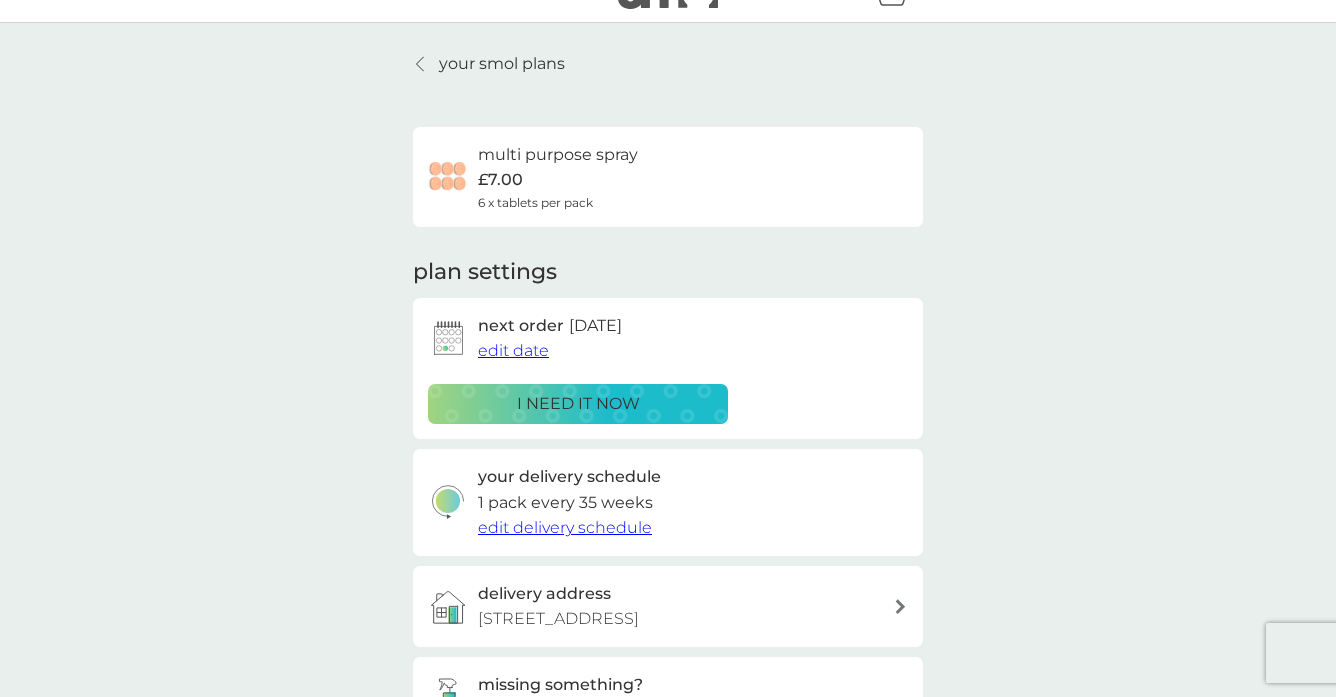 scroll, scrollTop: 80, scrollLeft: 0, axis: vertical 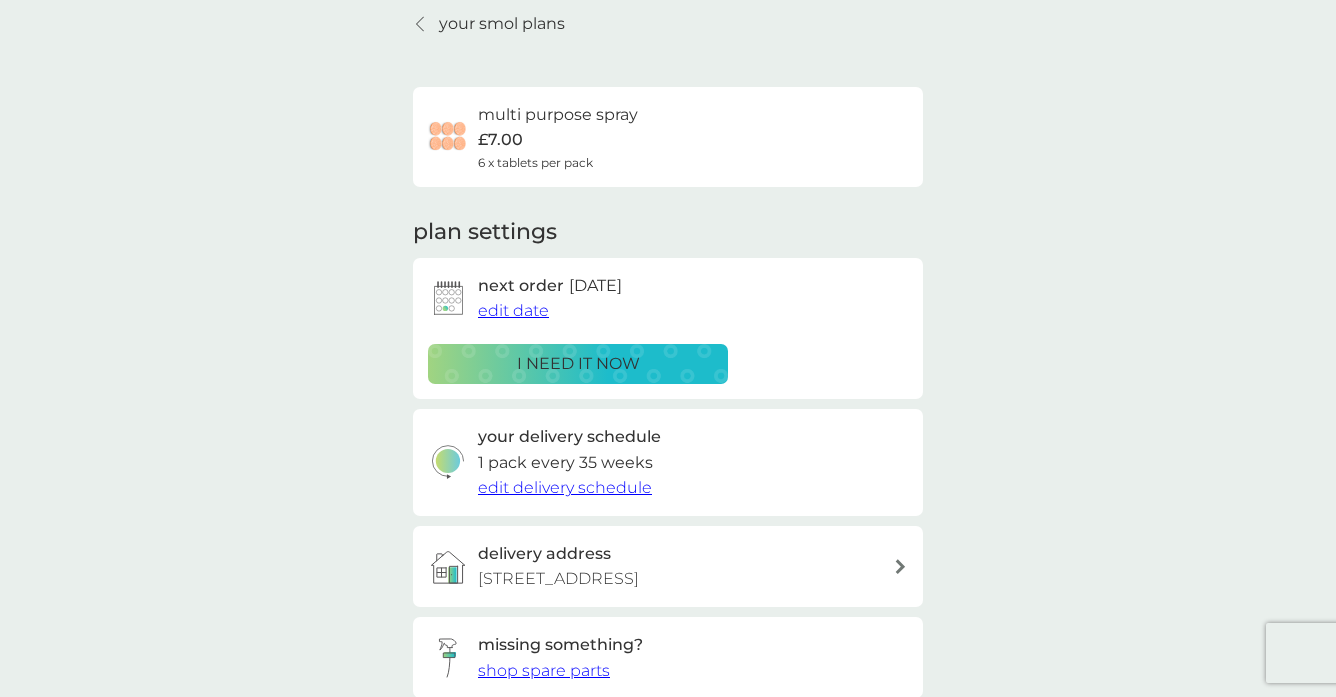click on "edit date" at bounding box center (513, 310) 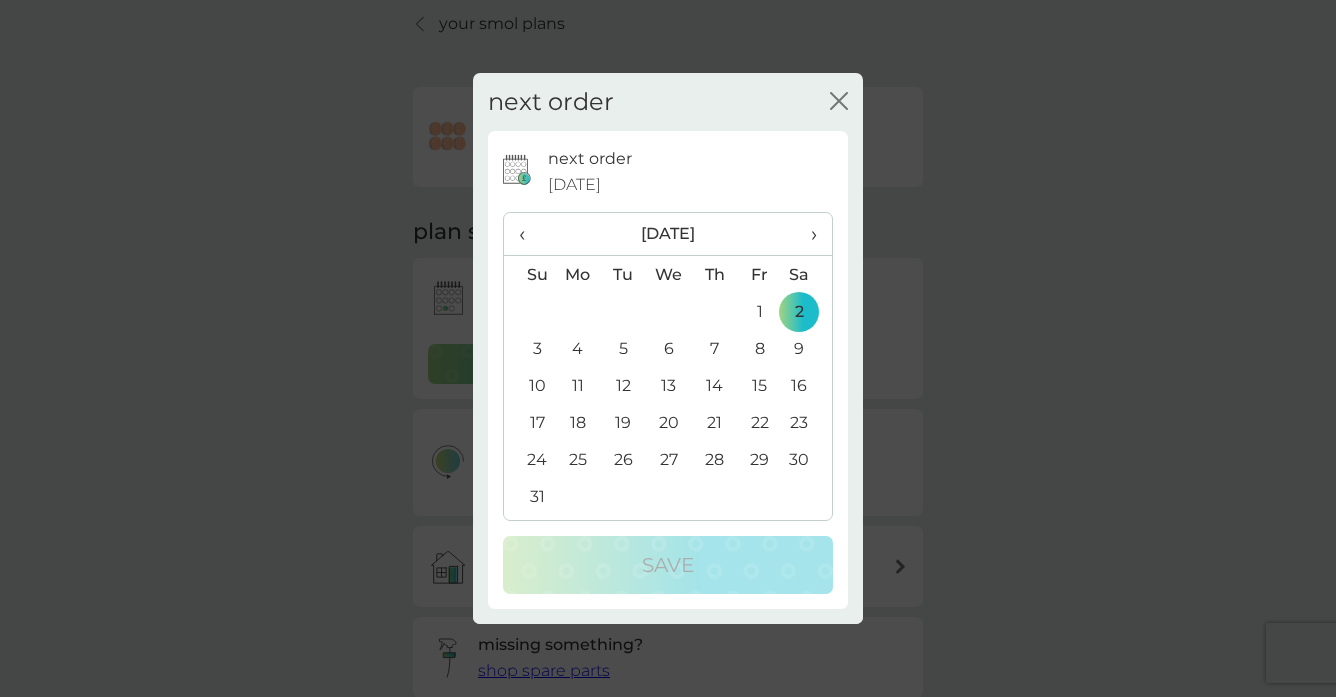 click on "›" at bounding box center (807, 234) 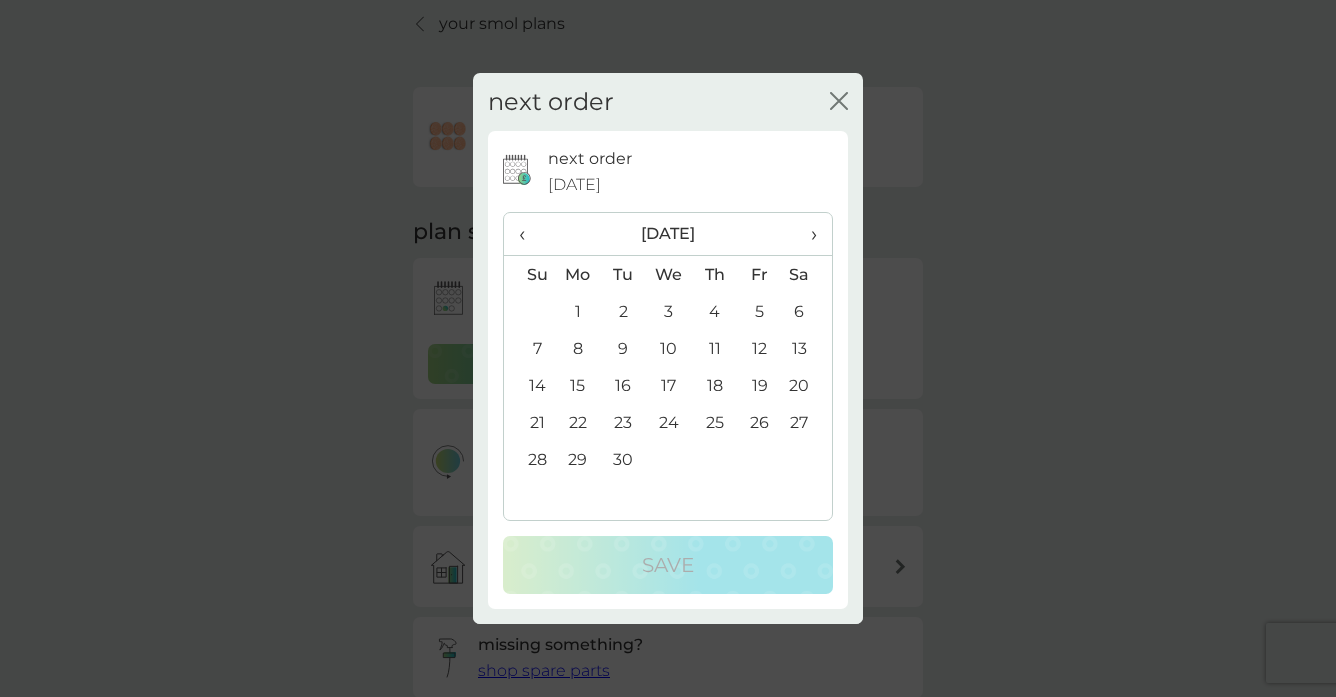 click on "›" at bounding box center (807, 234) 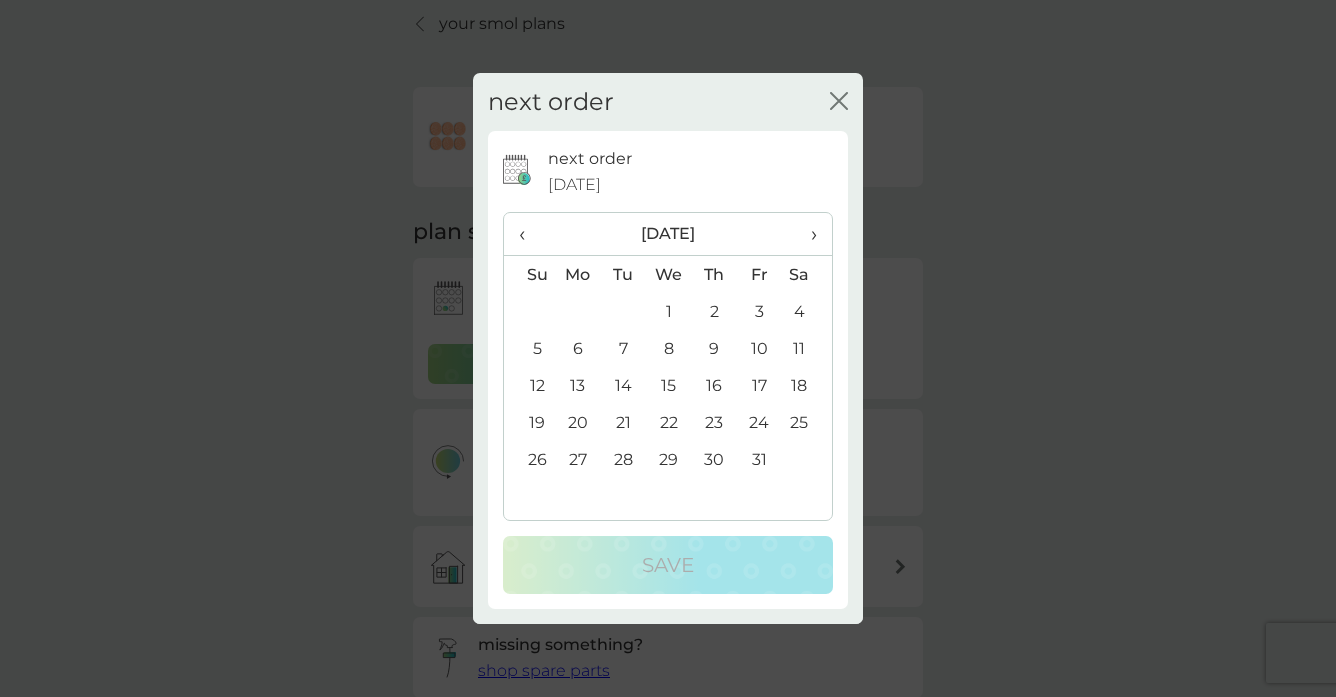click on "1" at bounding box center [669, 311] 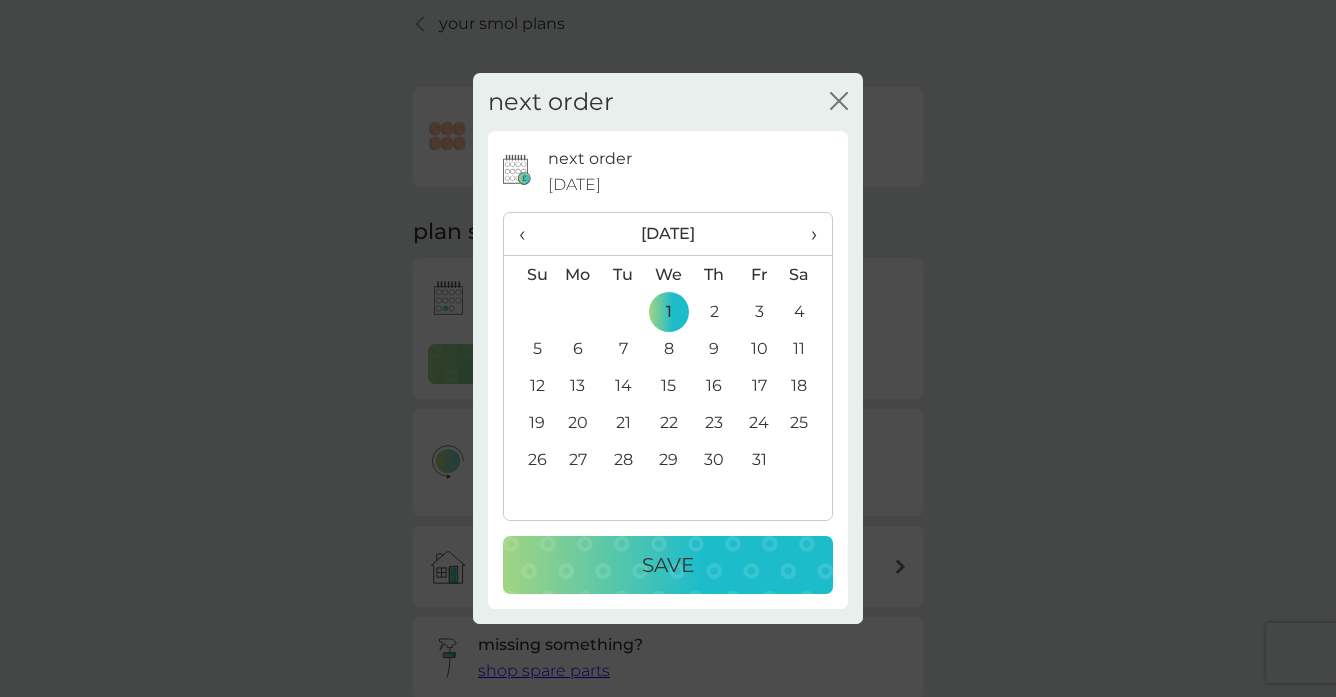 click on "Save" at bounding box center [668, 565] 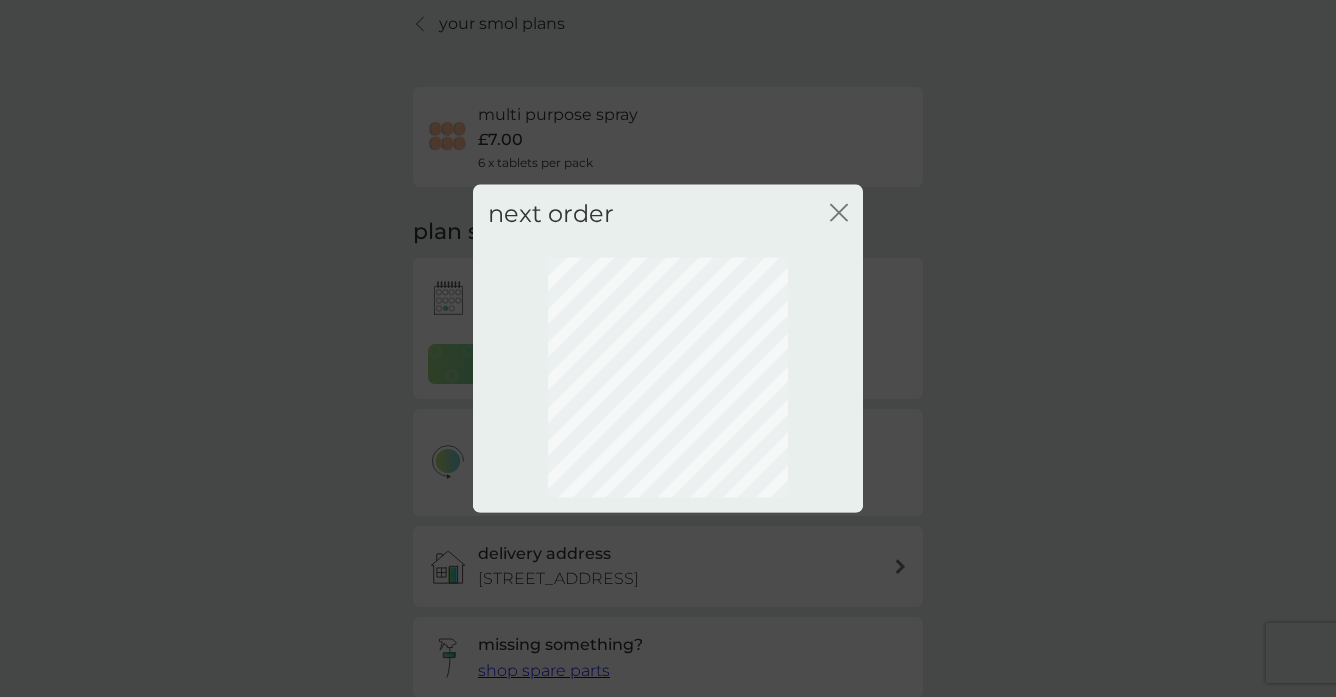click on "close" 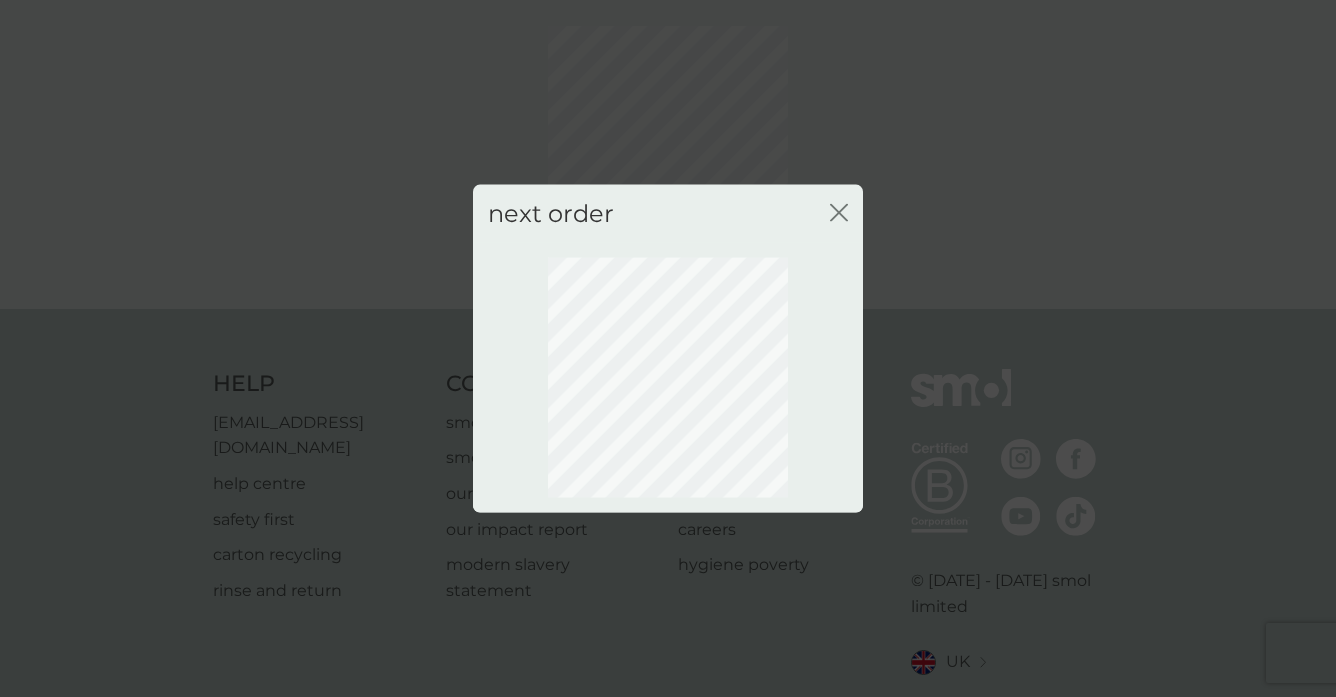 click on "close" 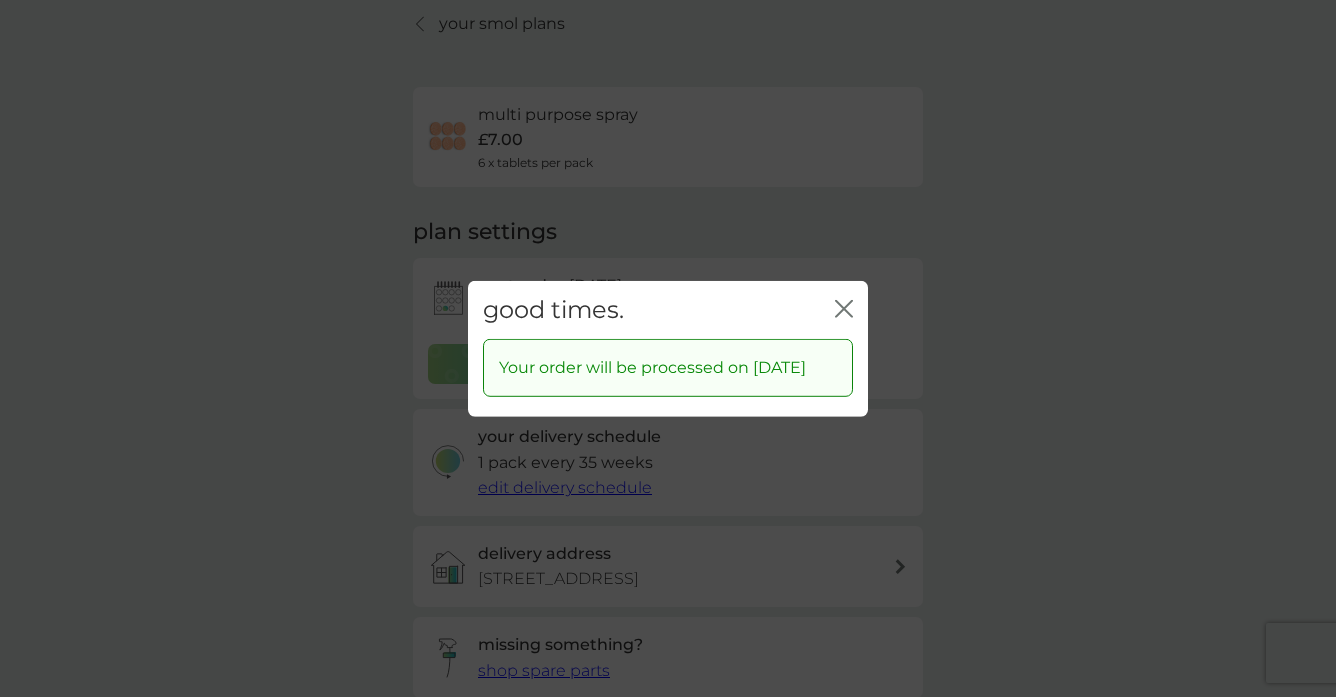 click on "close" 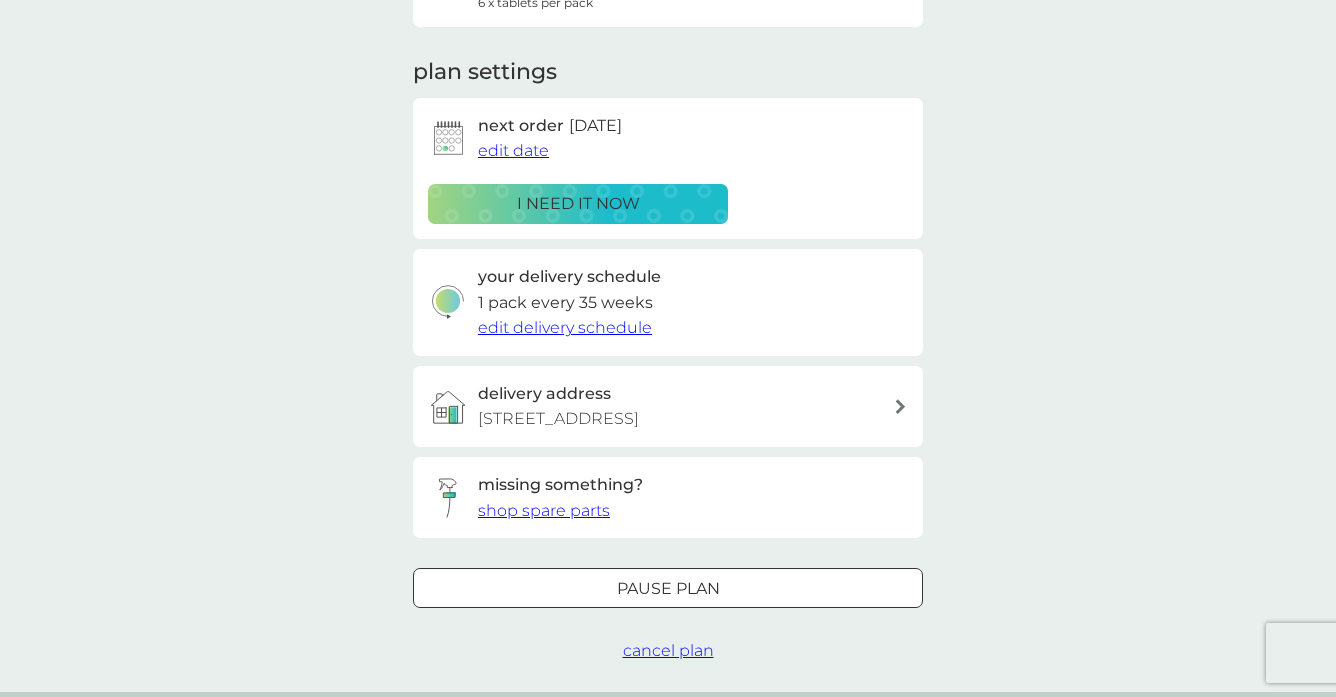 scroll, scrollTop: 280, scrollLeft: 0, axis: vertical 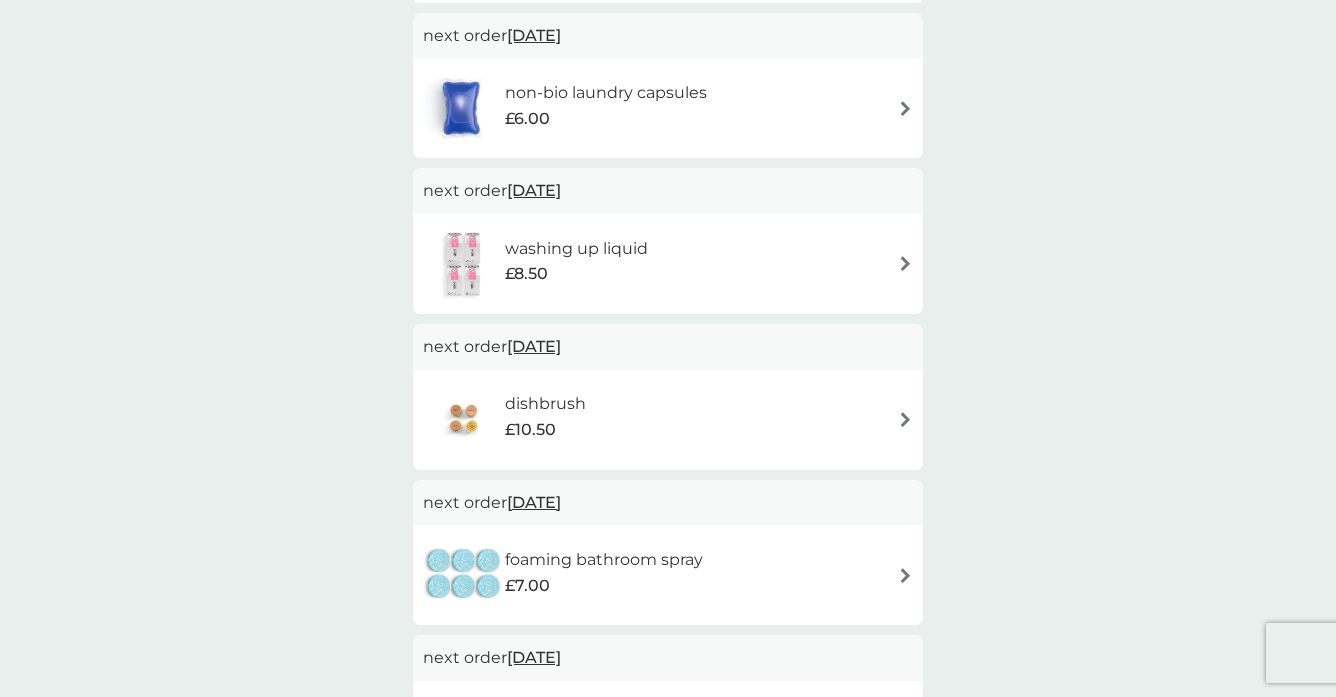 click on "[DATE]" at bounding box center [534, 190] 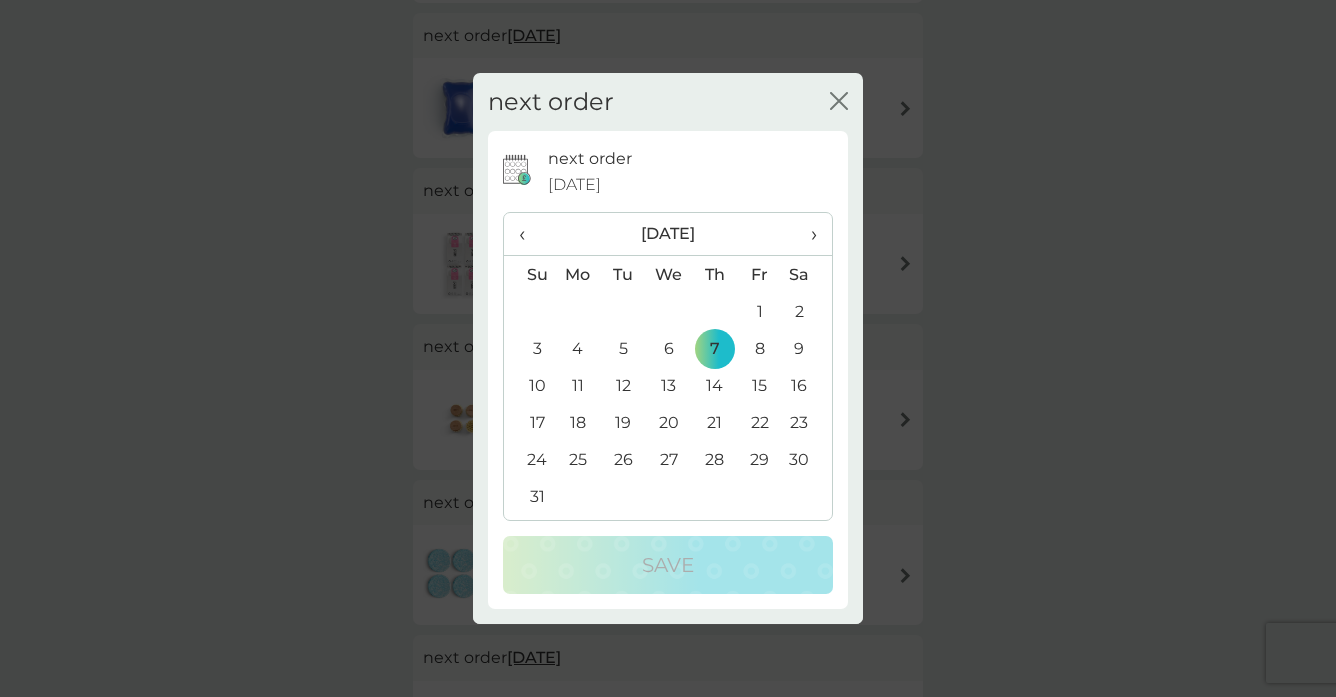 click on "close" at bounding box center [839, 102] 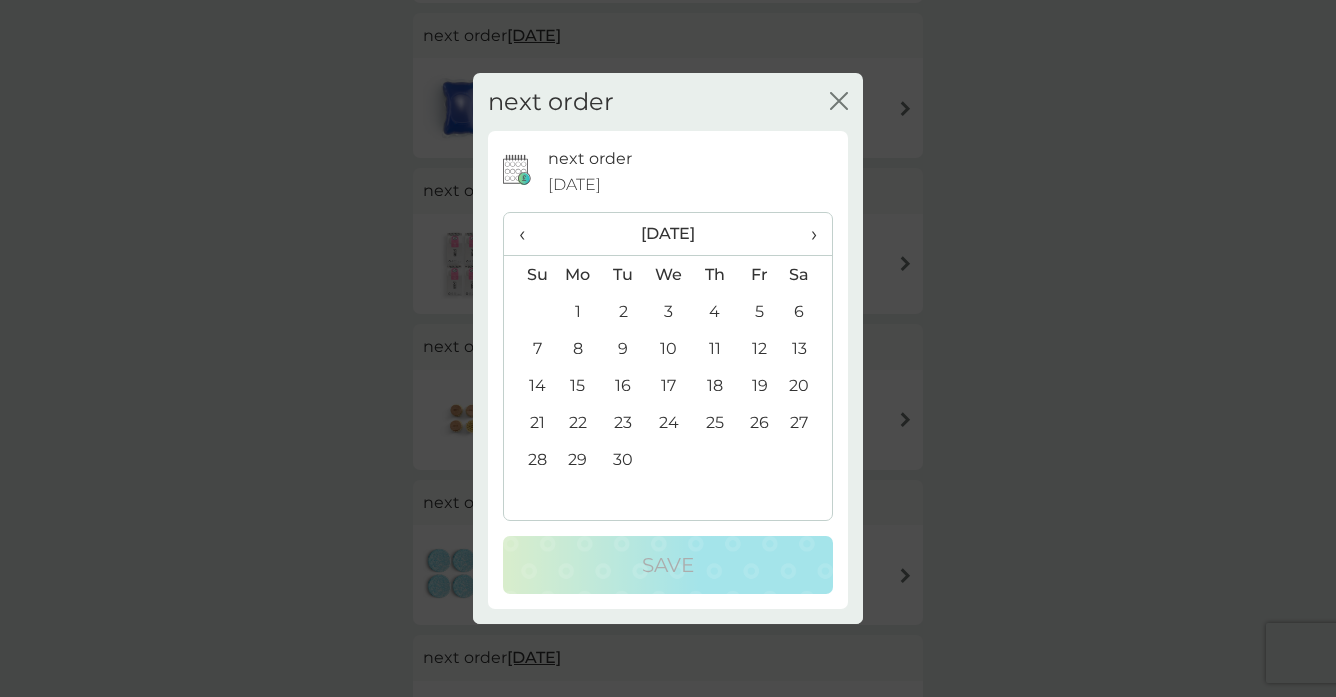 click on "›" at bounding box center [807, 234] 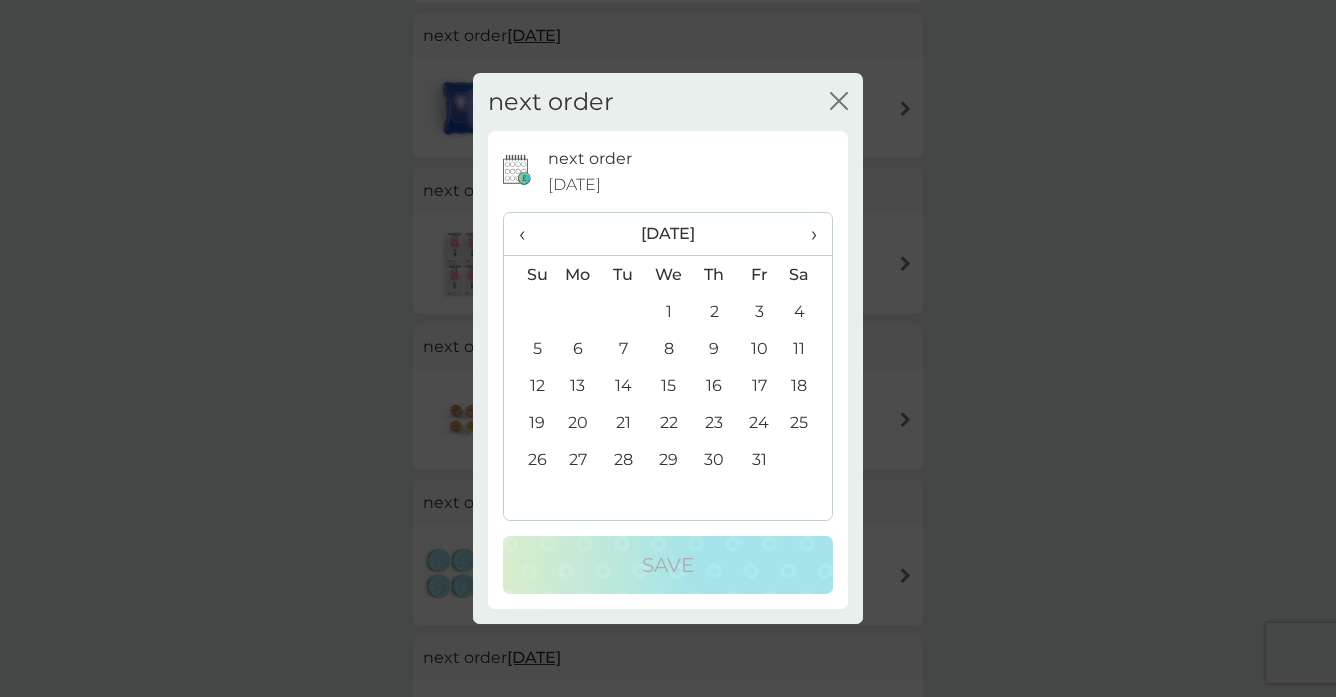 click on "1" at bounding box center (669, 311) 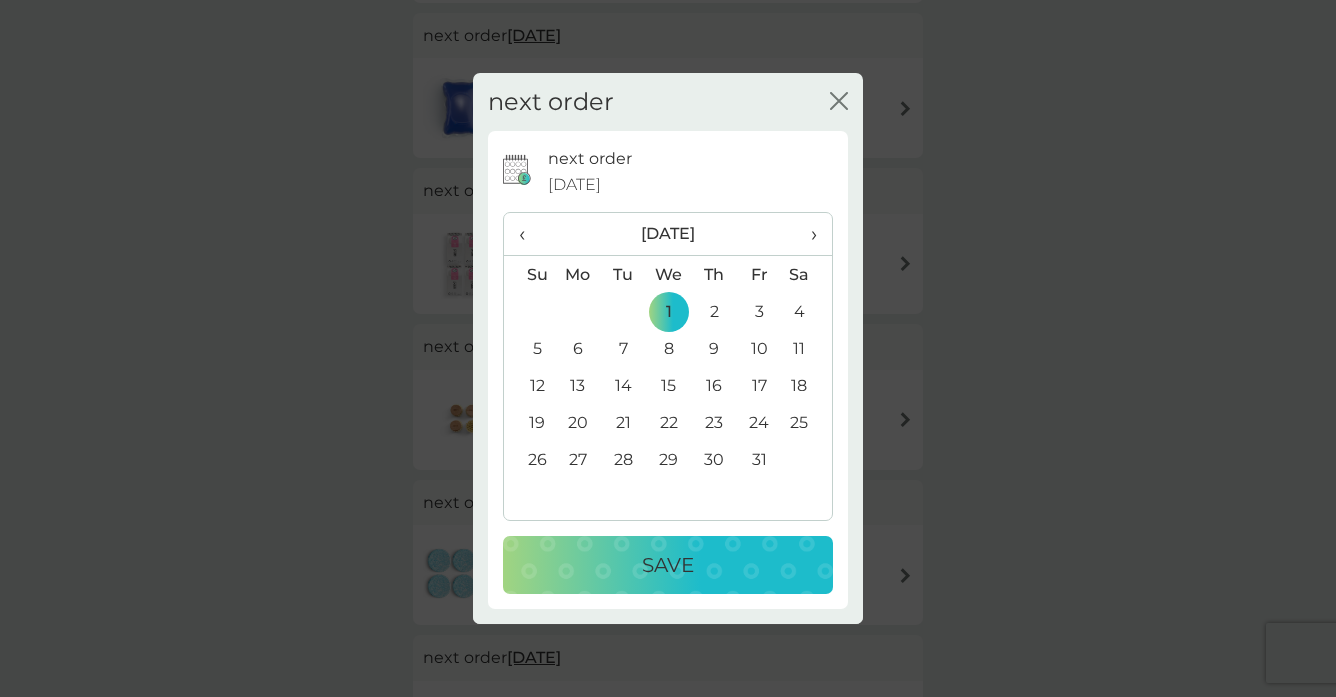 click on "1" at bounding box center [669, 311] 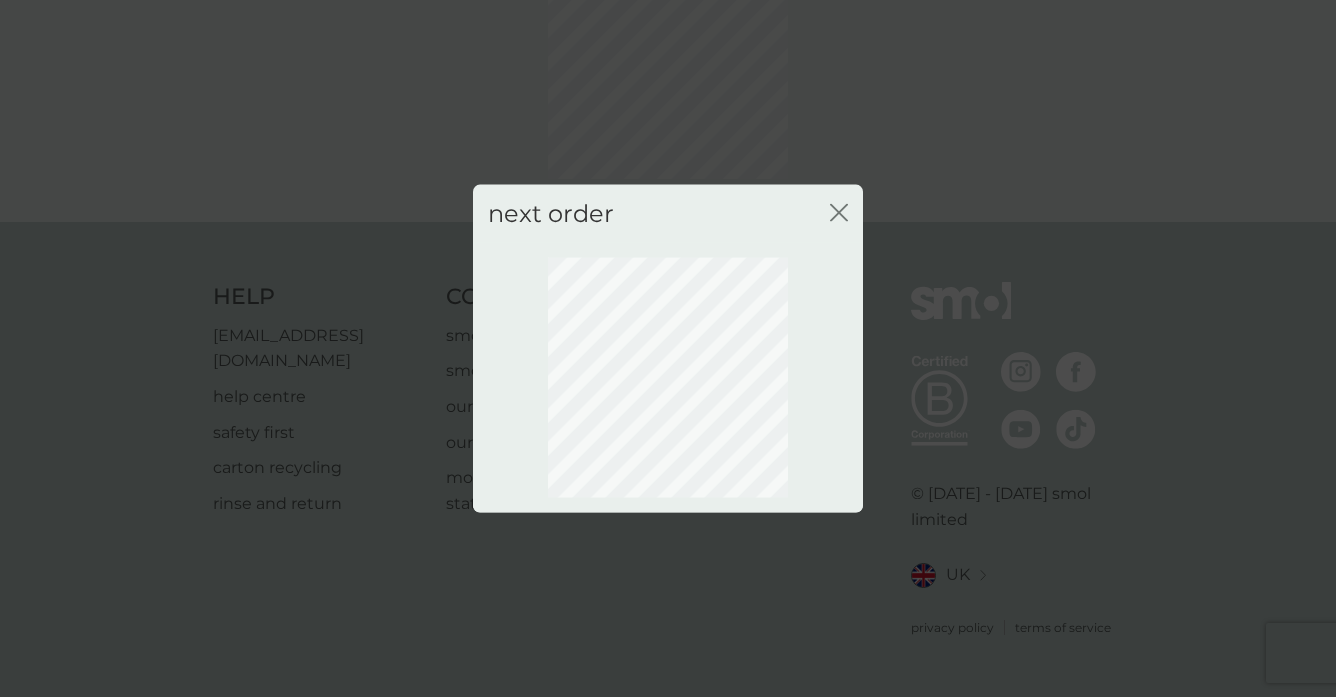 scroll, scrollTop: 141, scrollLeft: 0, axis: vertical 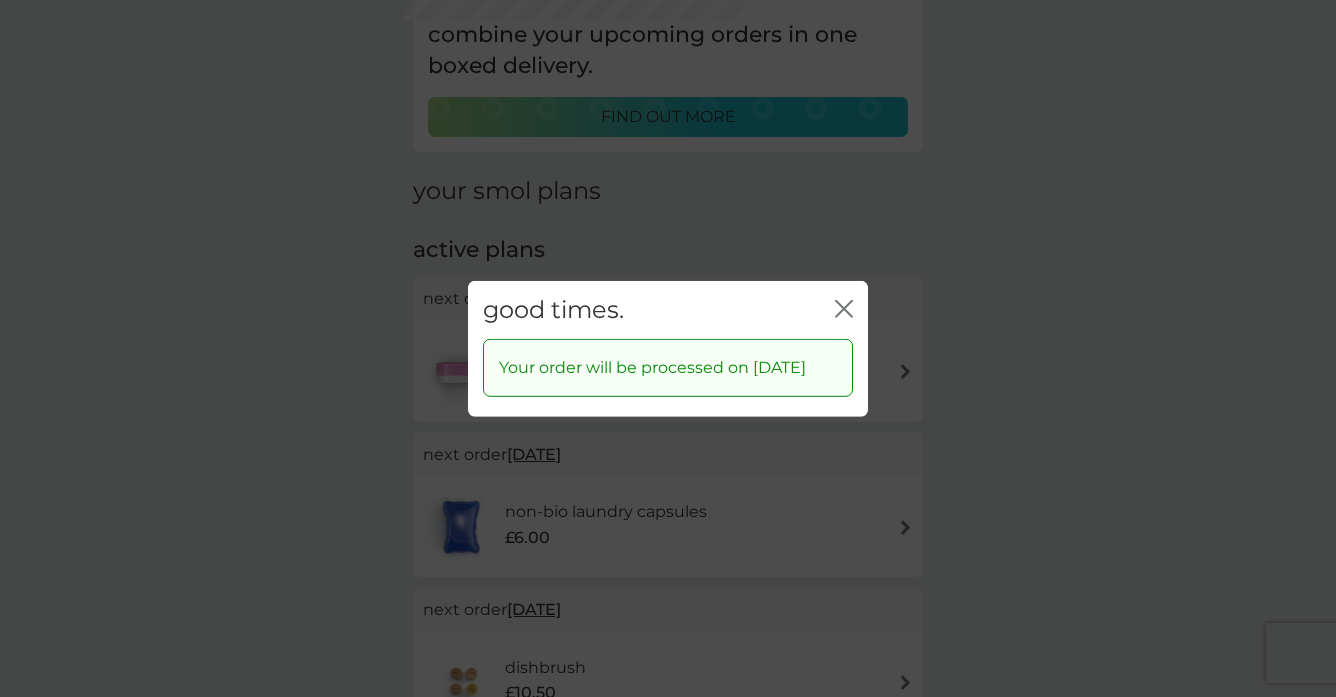 click on "close" 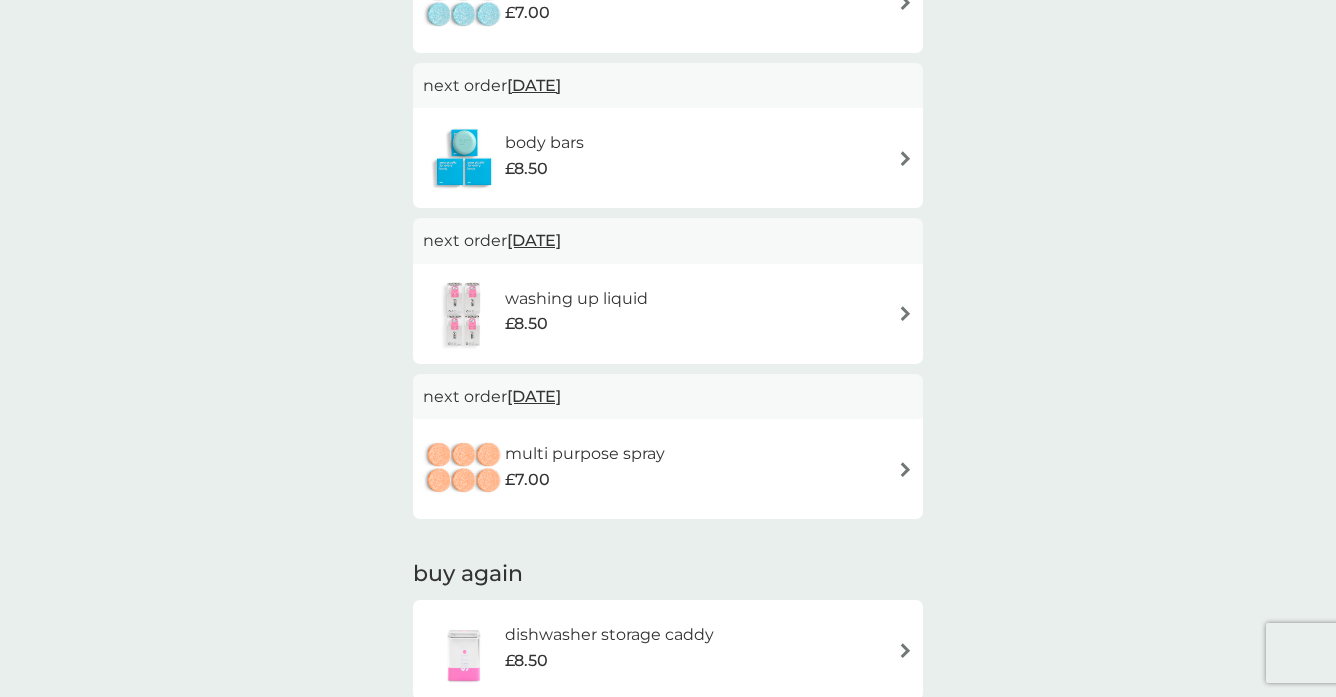 scroll, scrollTop: 920, scrollLeft: 0, axis: vertical 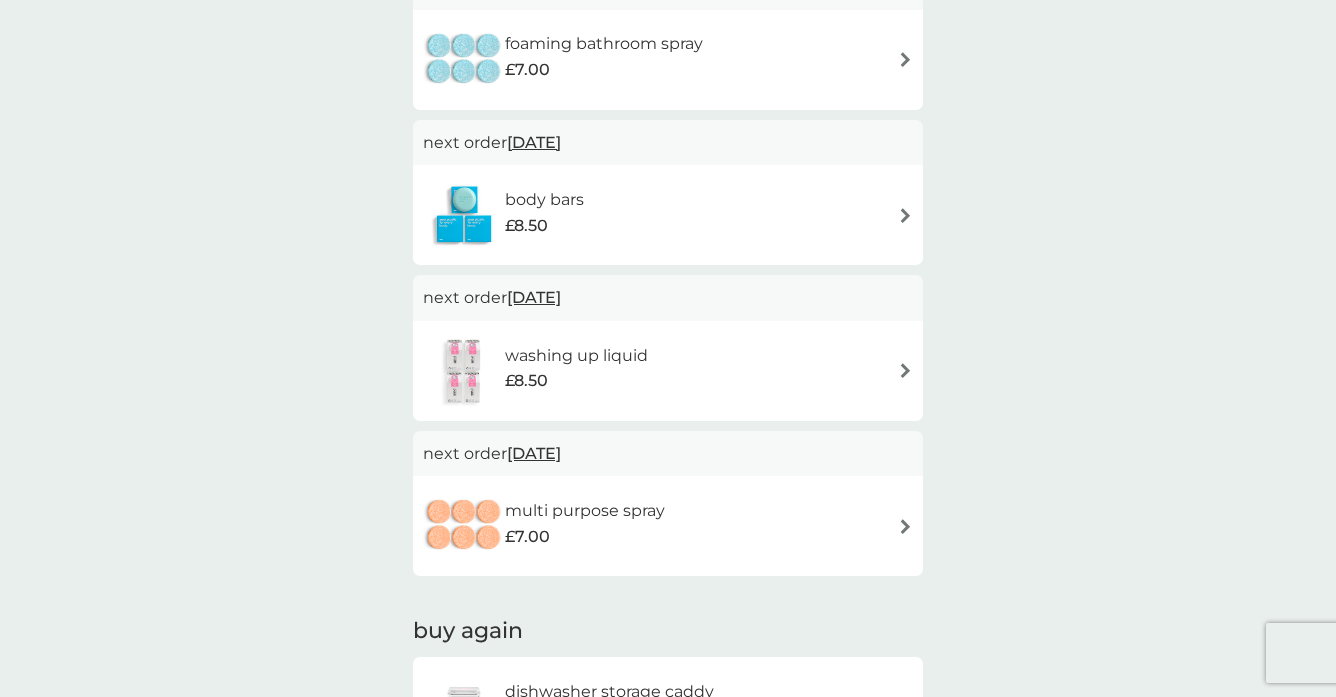 click on "washing up liquid" at bounding box center (576, 356) 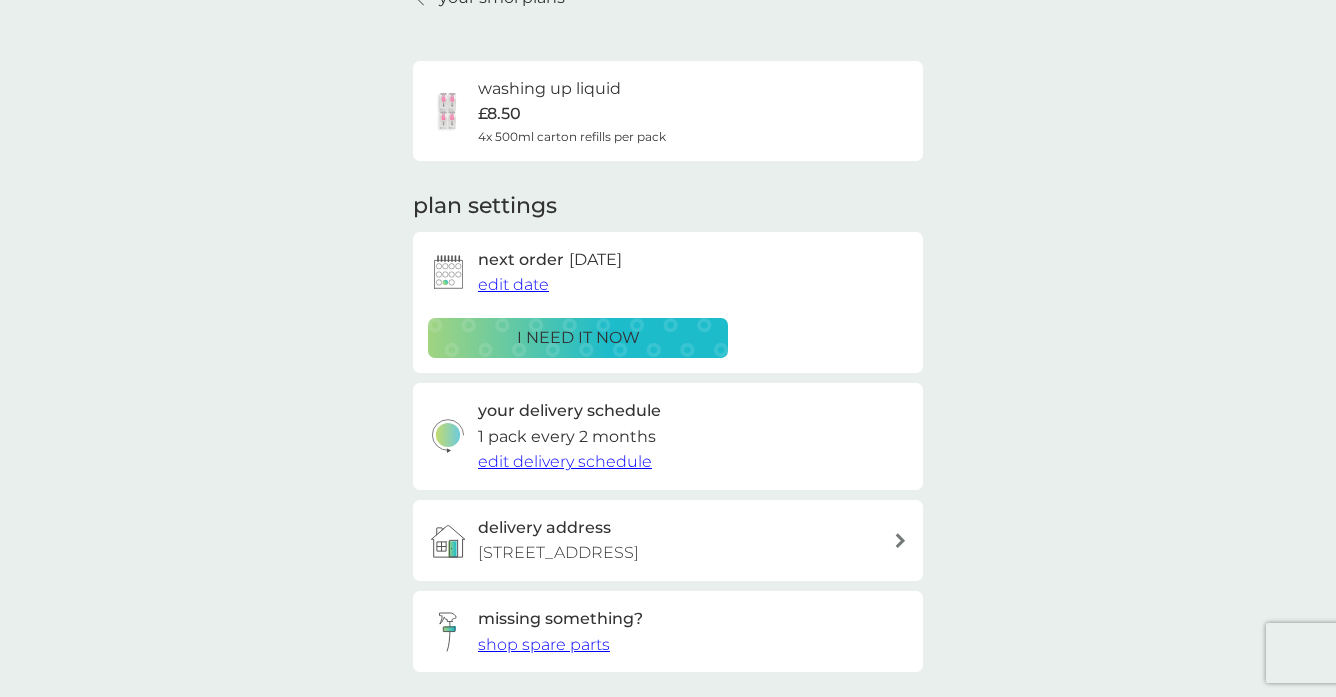 scroll, scrollTop: 120, scrollLeft: 0, axis: vertical 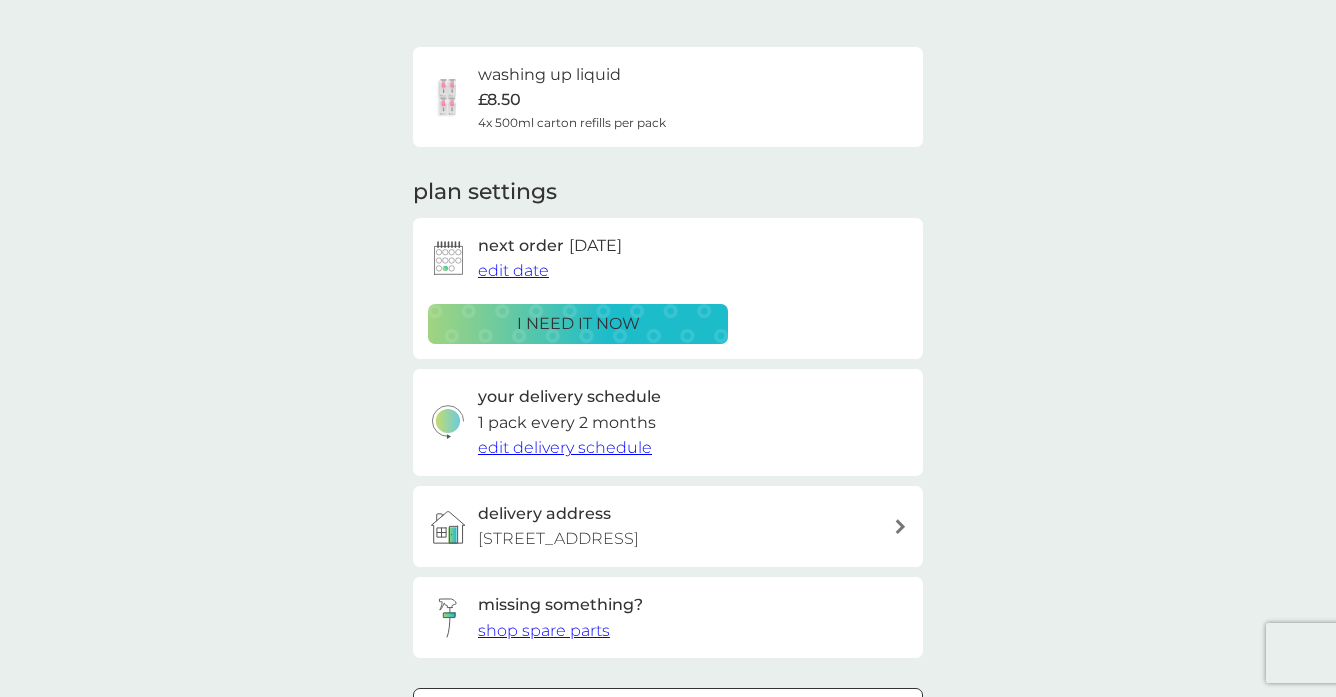 click on "edit delivery schedule" at bounding box center [565, 447] 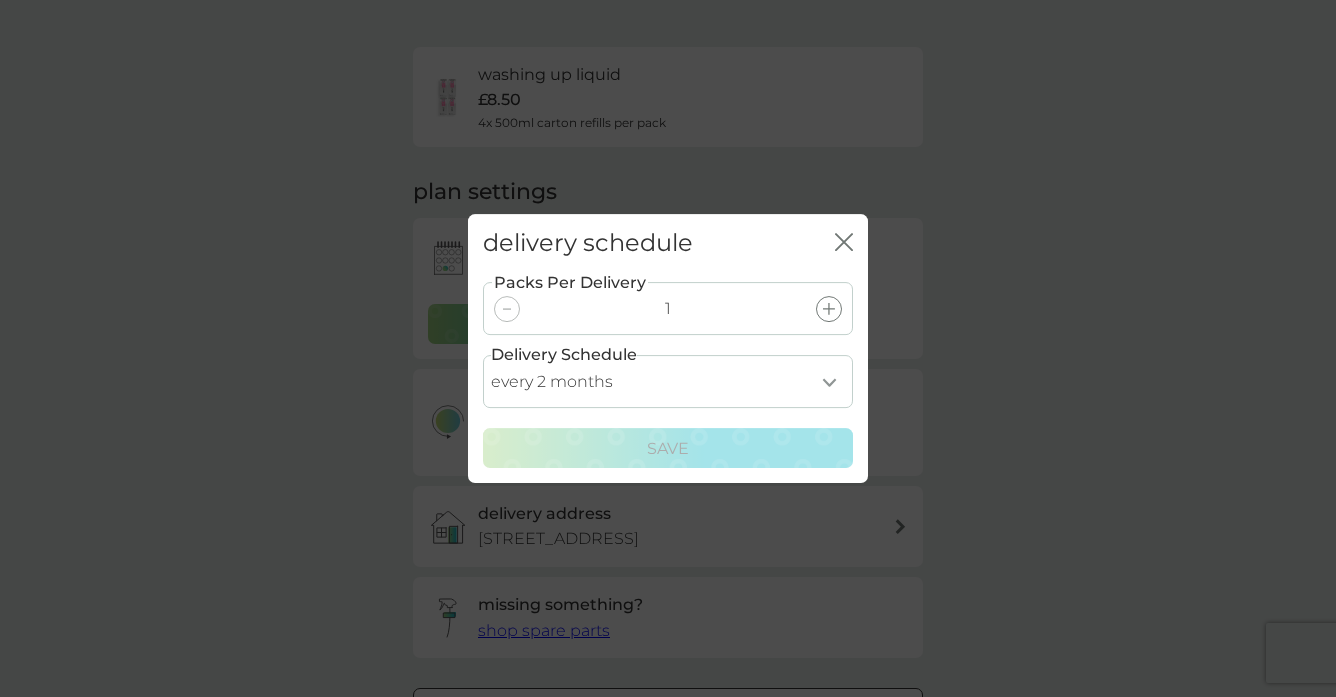 click on "every 1 month every 2 months every 3 months every 4 months every 5 months every 6 months every 7 months" at bounding box center [668, 381] 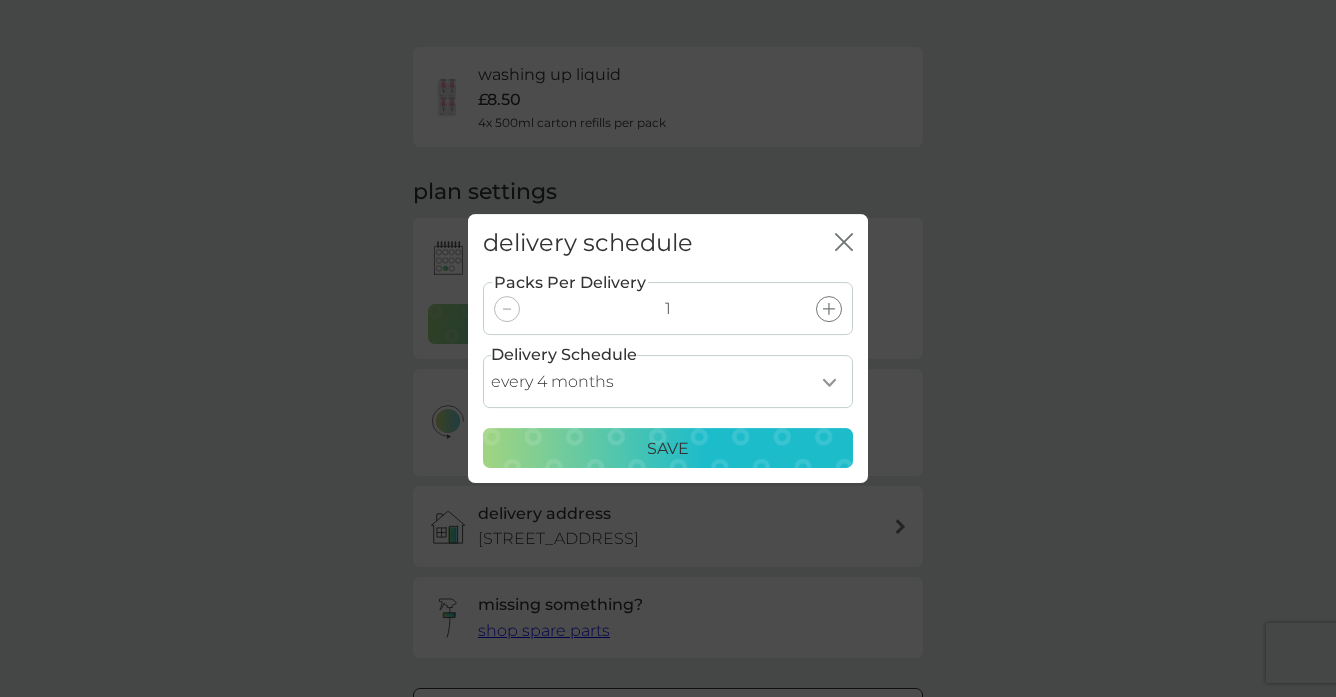 click on "Save" at bounding box center (668, 449) 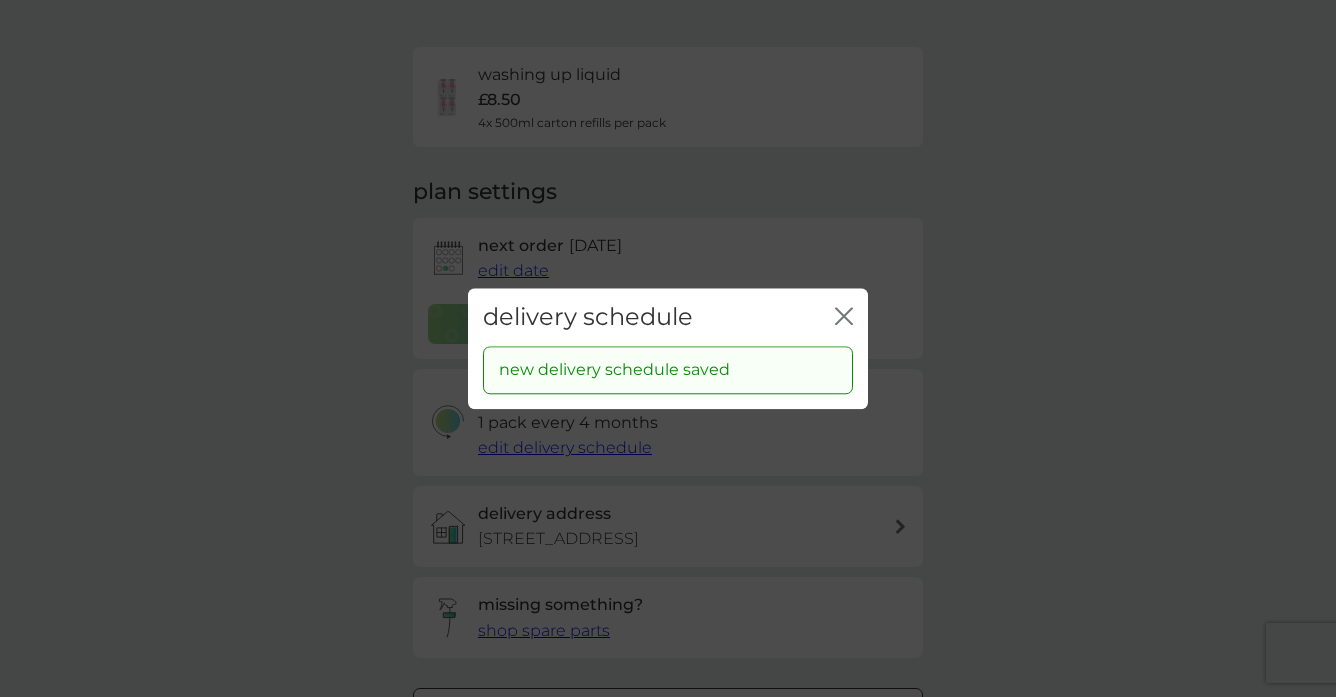 click on "close" 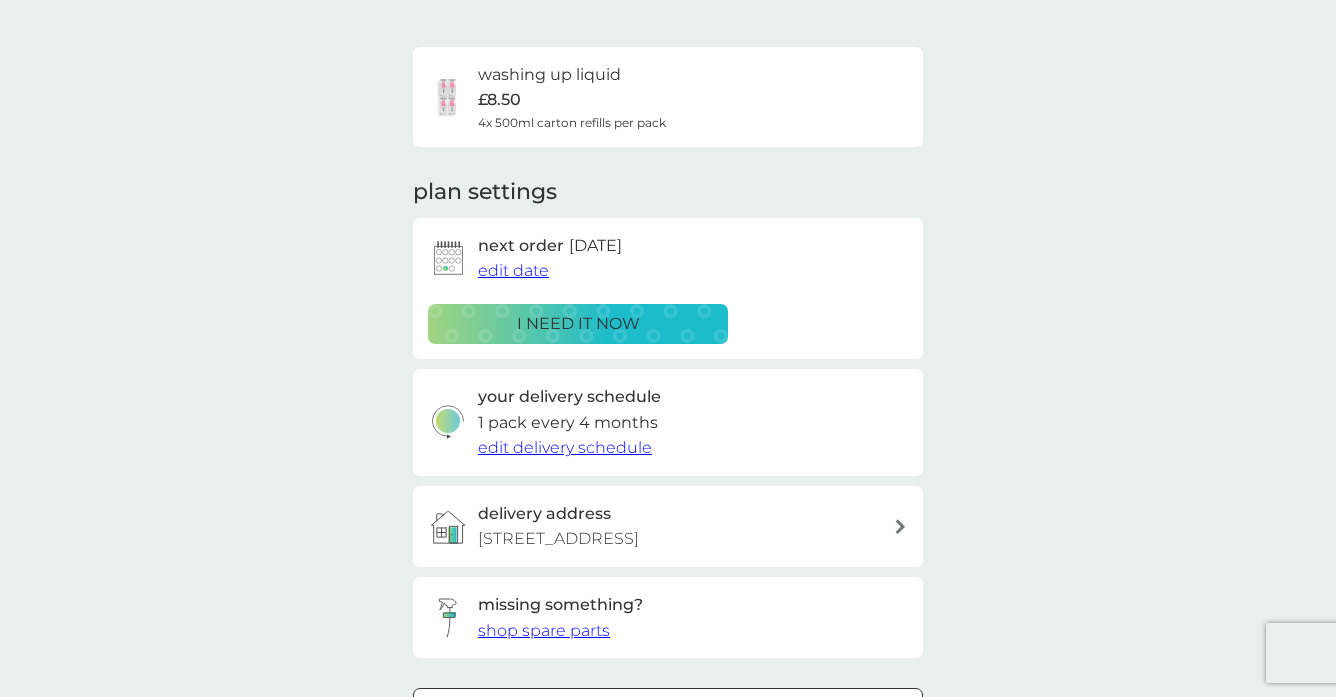 click on "your smol plans washing up liquid £8.50 4x 500ml carton refills per pack plan settings next order [DATE] edit date i need it now your delivery schedule 1 pack every 4 months edit delivery schedule delivery address [GEOGRAPHIC_DATA] 1LB missing something? shop spare parts Pause plan cancel plan" at bounding box center (668, 377) 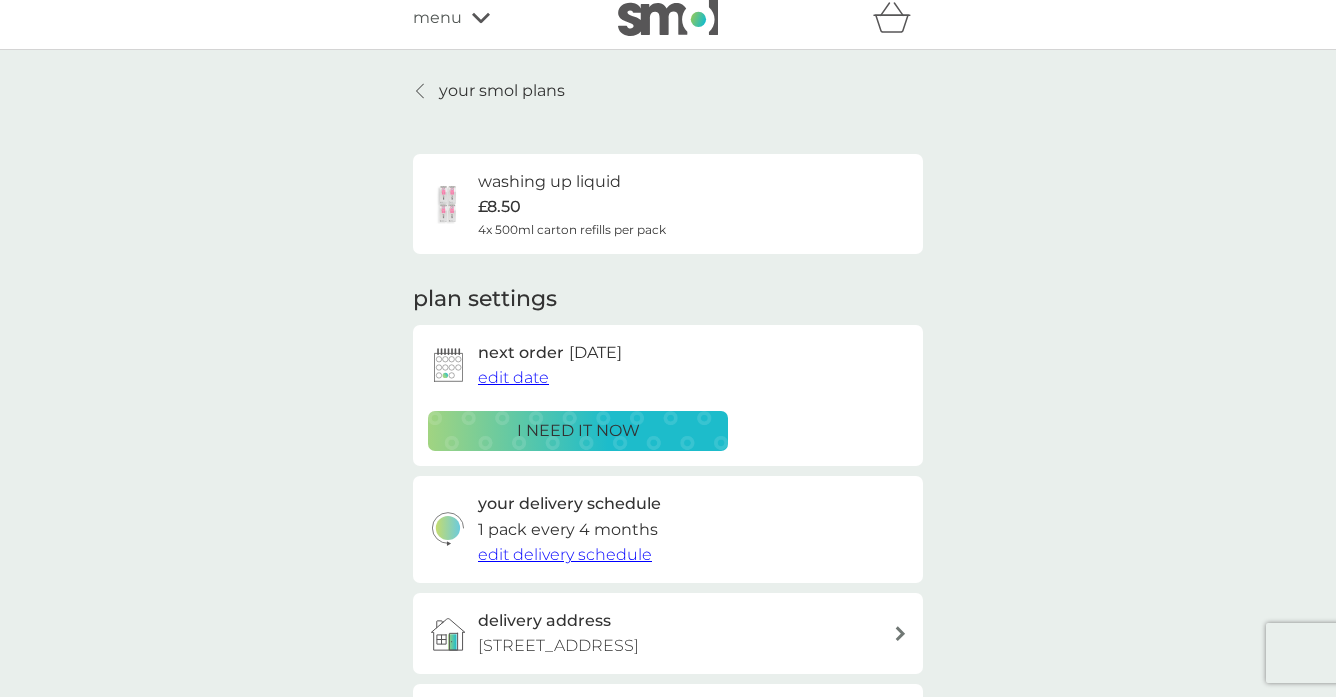 scroll, scrollTop: 0, scrollLeft: 0, axis: both 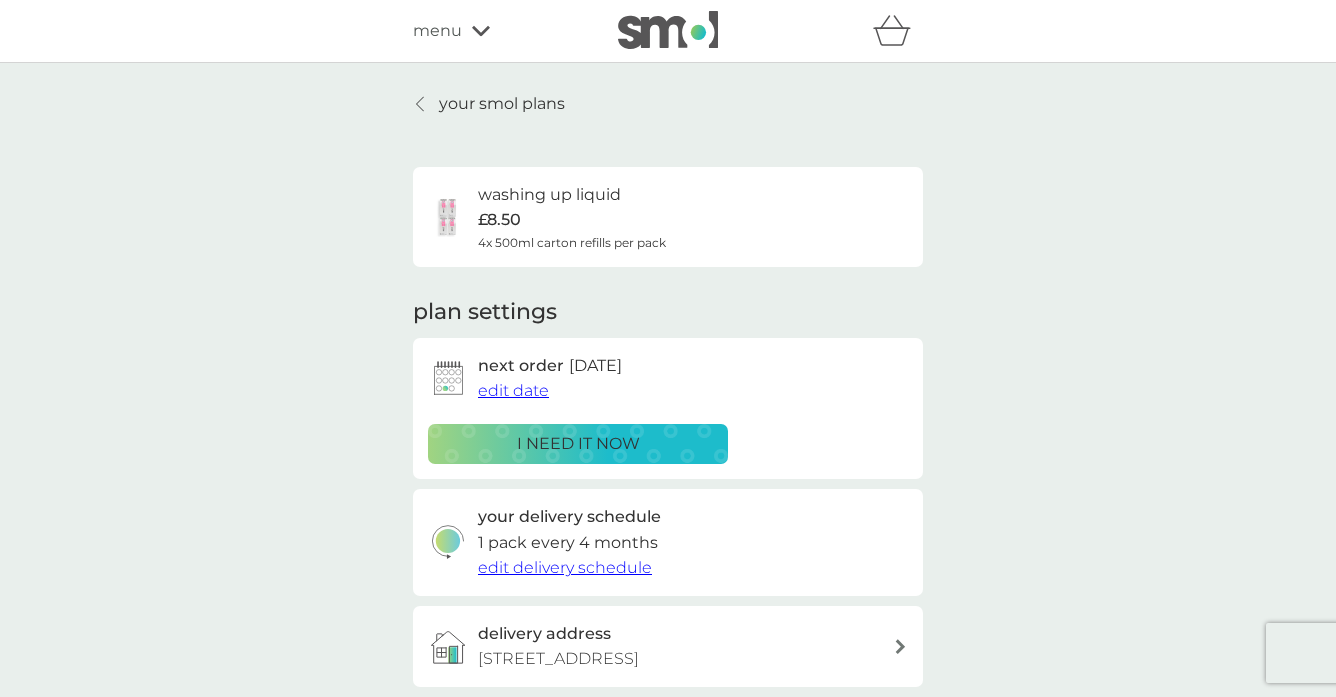 click on "your smol plans" at bounding box center [502, 104] 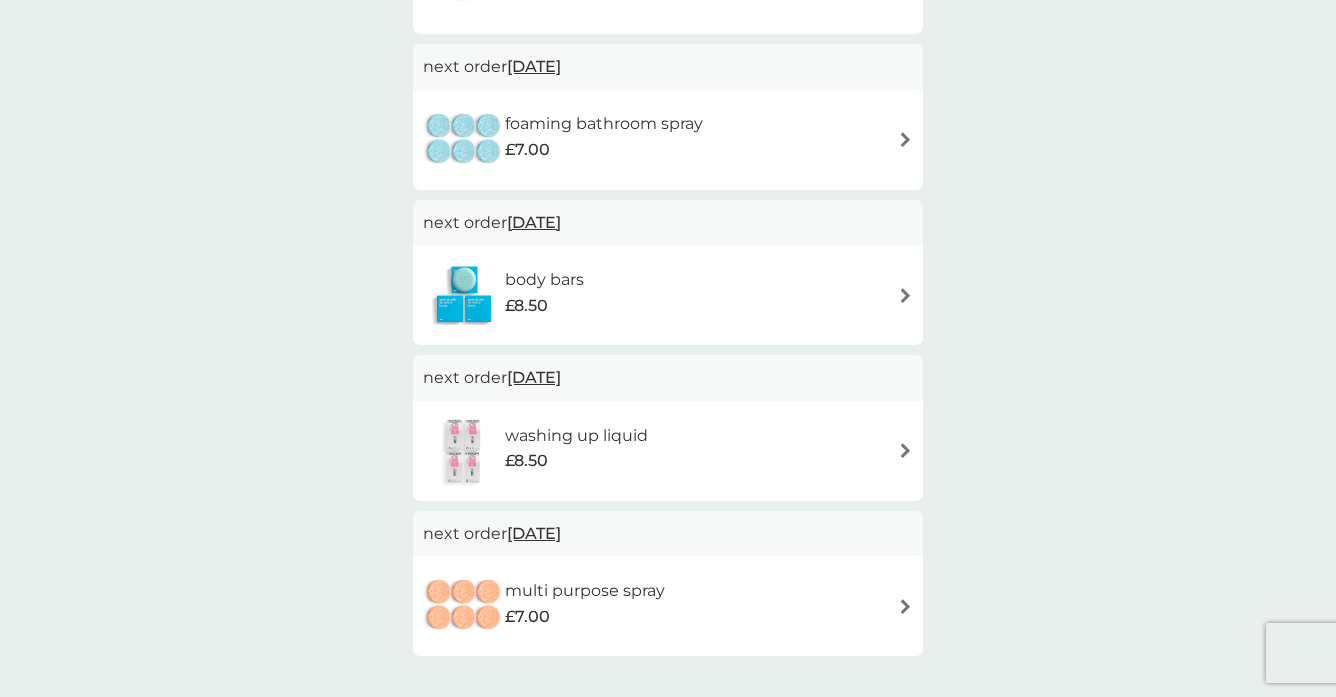 scroll, scrollTop: 880, scrollLeft: 0, axis: vertical 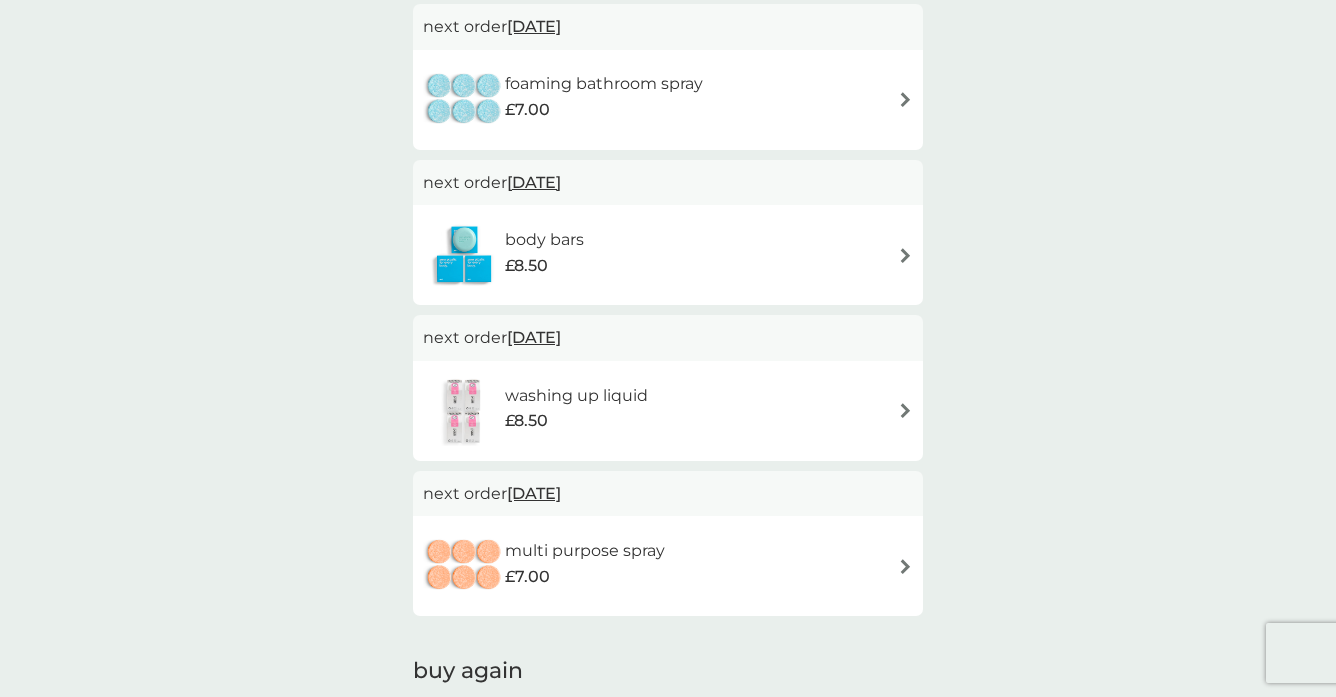click on "body bars £8.50" at bounding box center (668, 255) 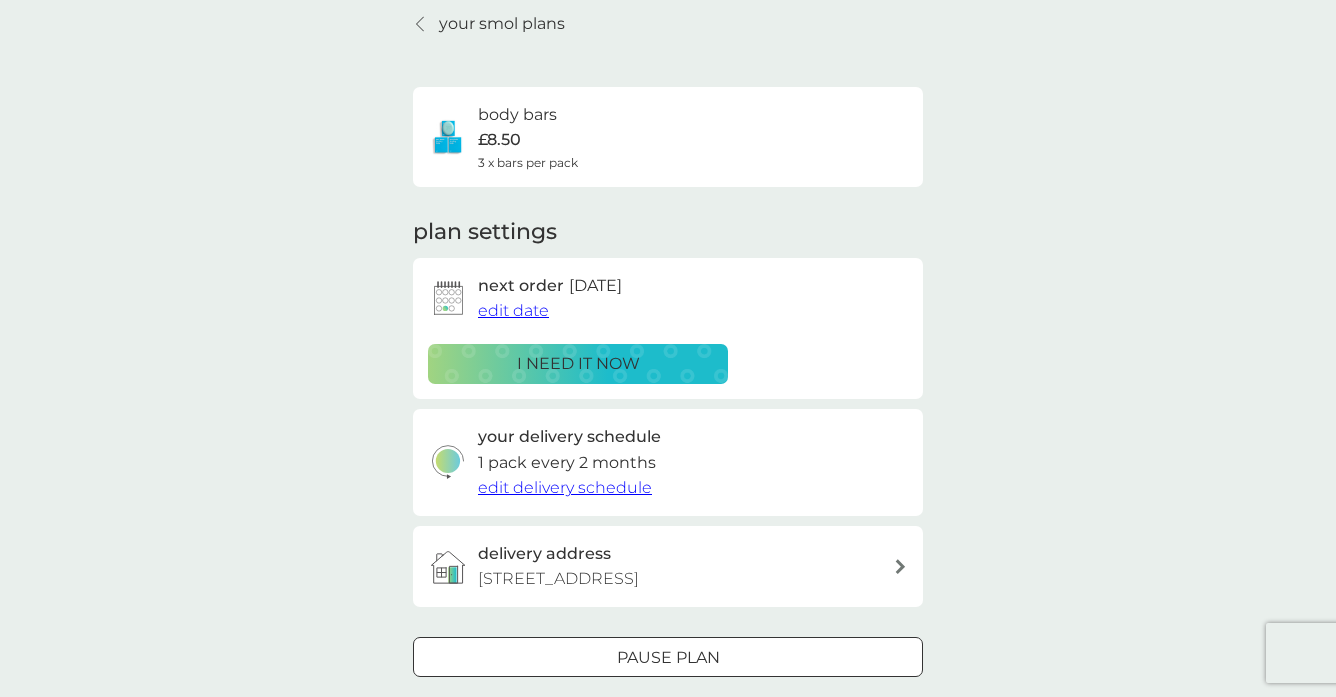 scroll, scrollTop: 120, scrollLeft: 0, axis: vertical 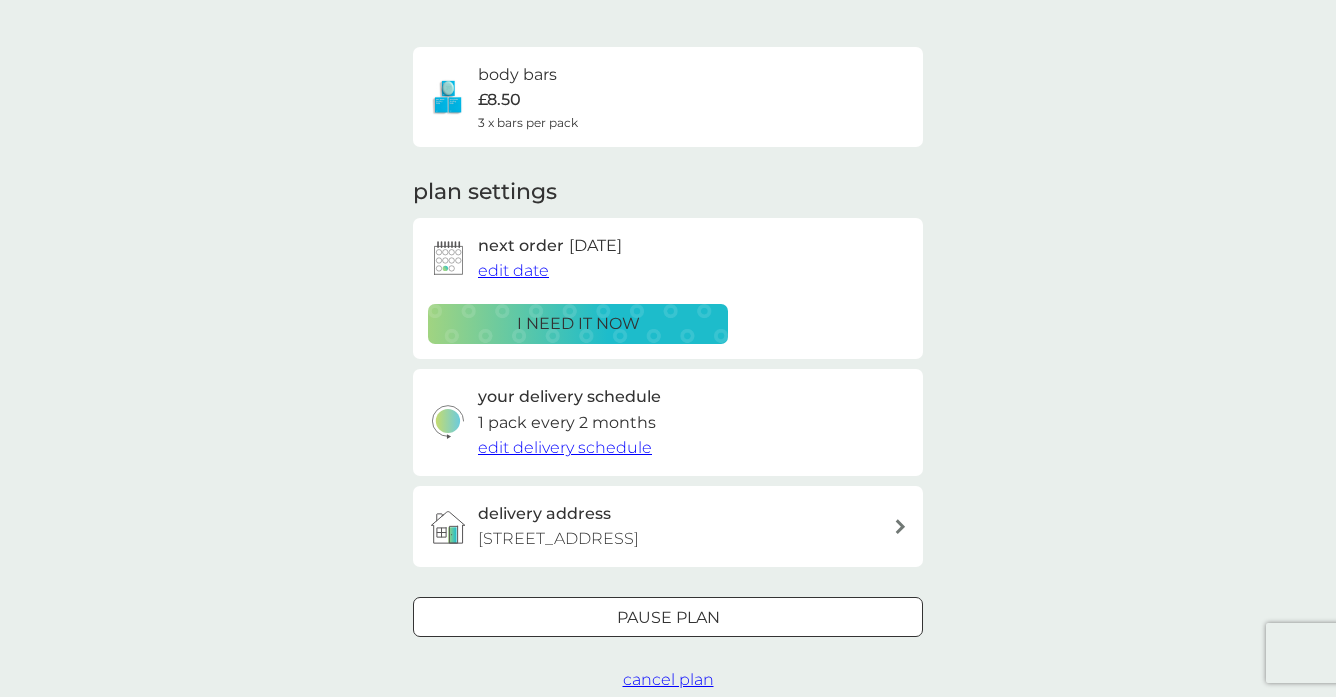 click on "edit delivery schedule" at bounding box center (565, 447) 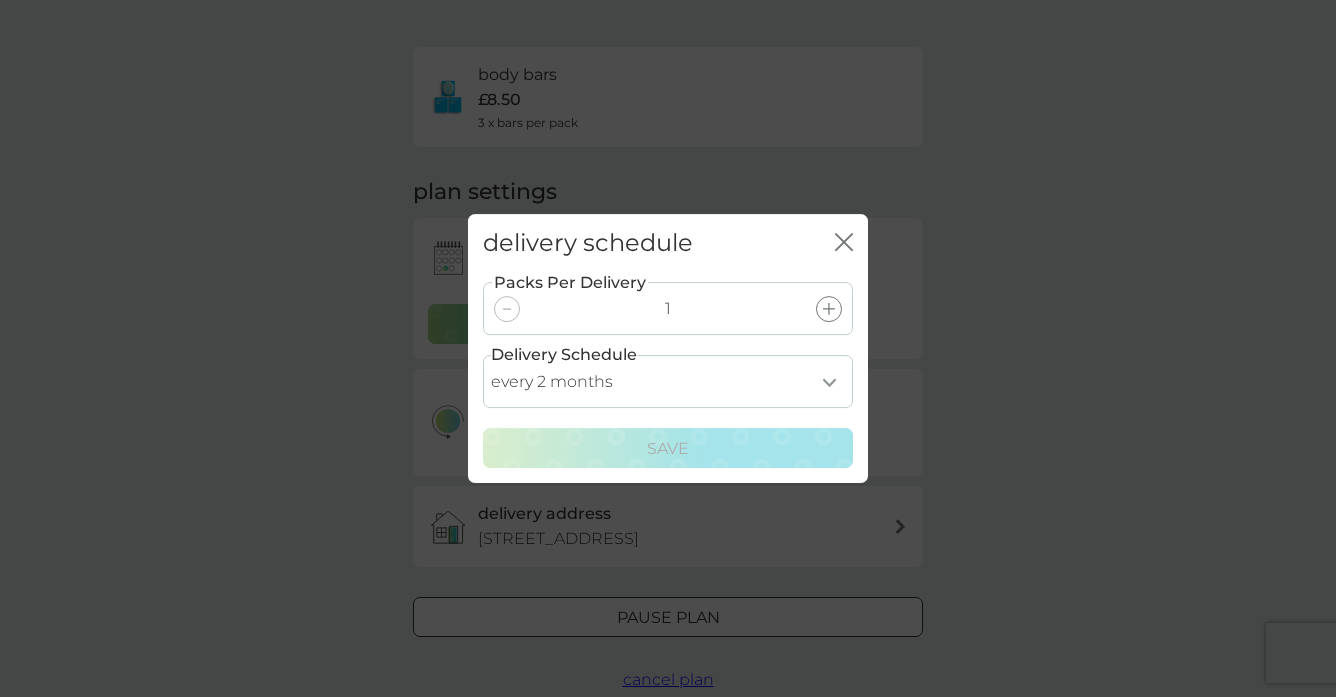 click on "every 1 month every 2 months every 3 months every 4 months every 5 months every 6 months" at bounding box center [668, 381] 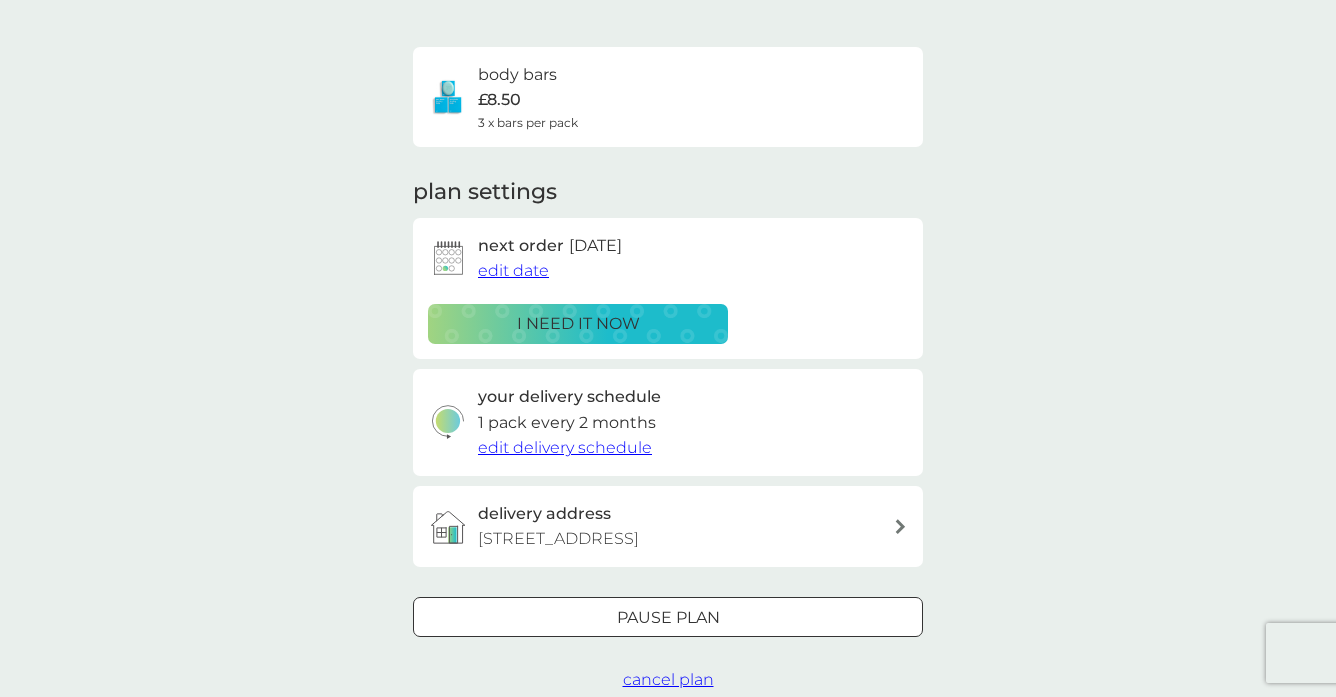 click on "your smol plans body bars £8.50 3 x bars per pack plan settings next order [DATE] edit date i need it now your delivery schedule 1 pack every 2 months edit delivery schedule delivery address [GEOGRAPHIC_DATA] 1LB Pause plan cancel plan" at bounding box center (668, 332) 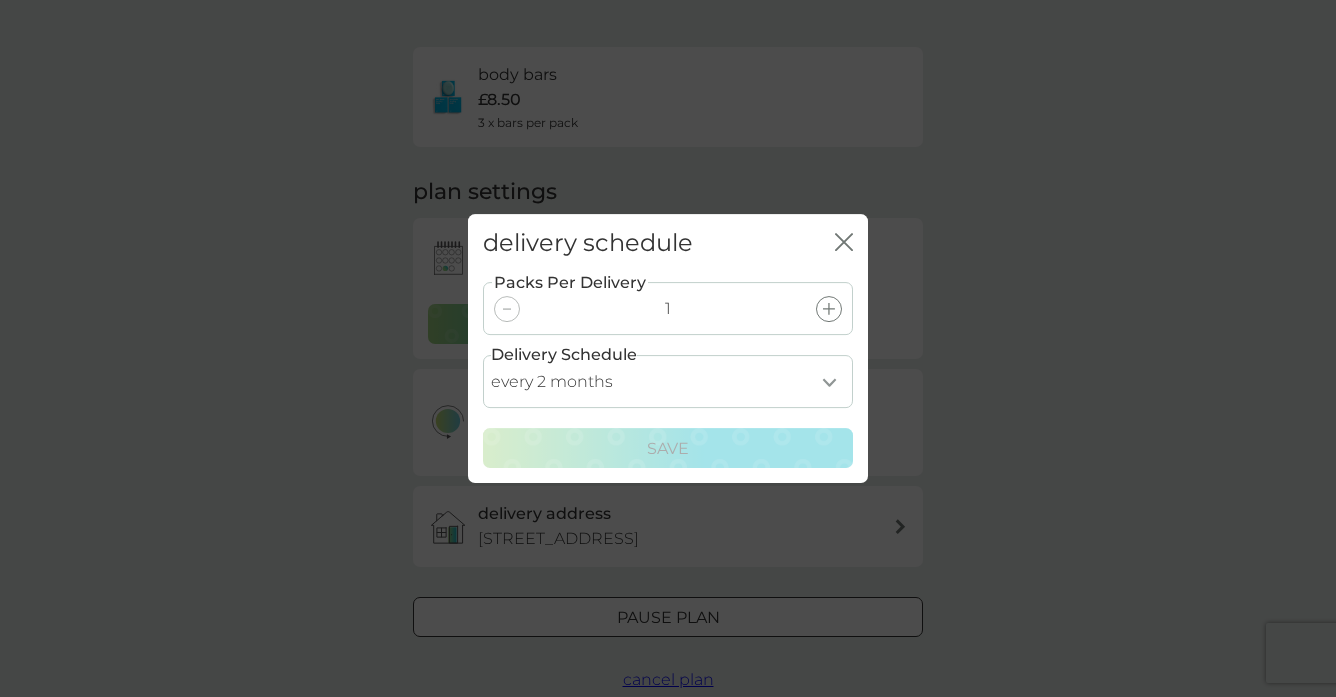 click on "every 1 month every 2 months every 3 months every 4 months every 5 months every 6 months" at bounding box center [668, 381] 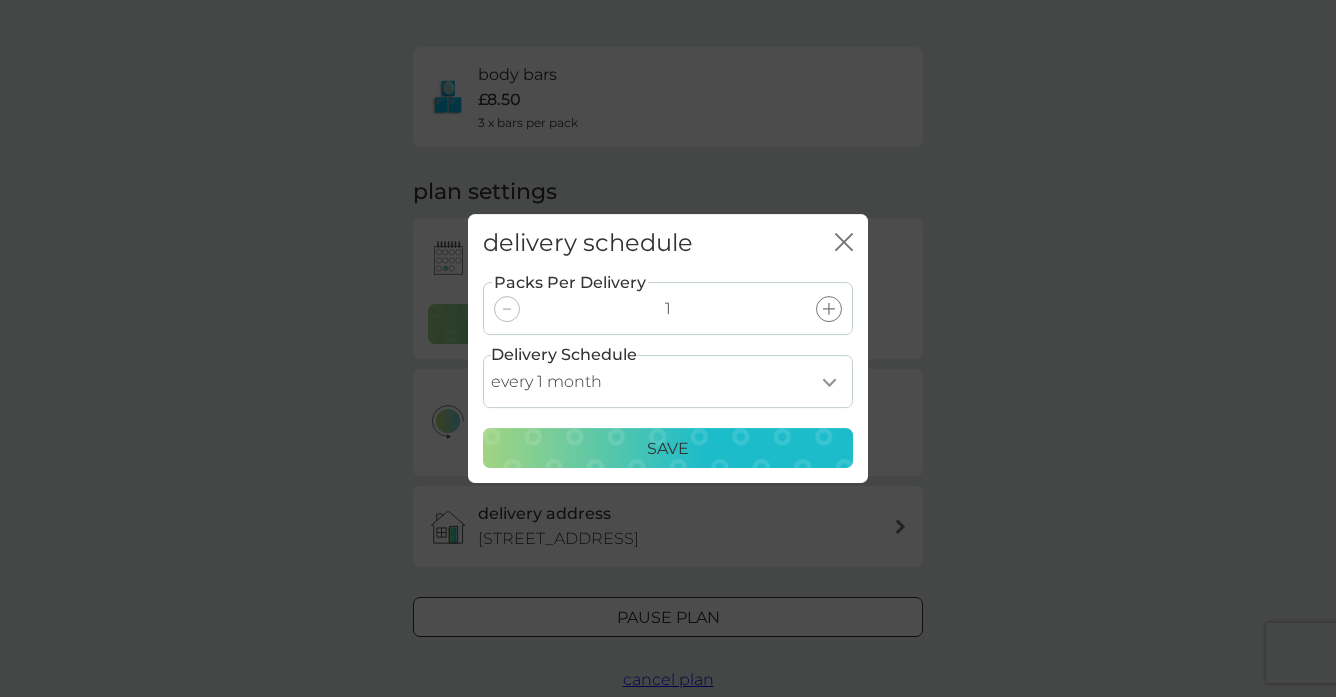 click on "Save" at bounding box center (668, 449) 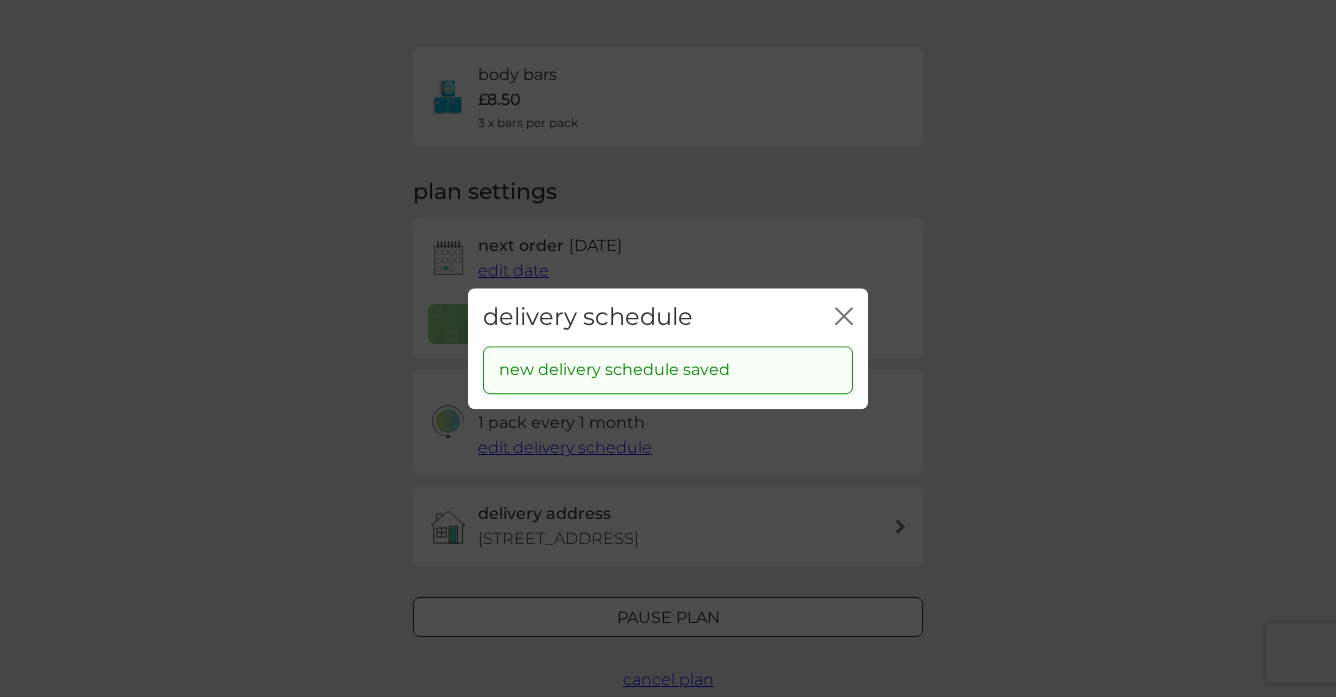 click on "close" 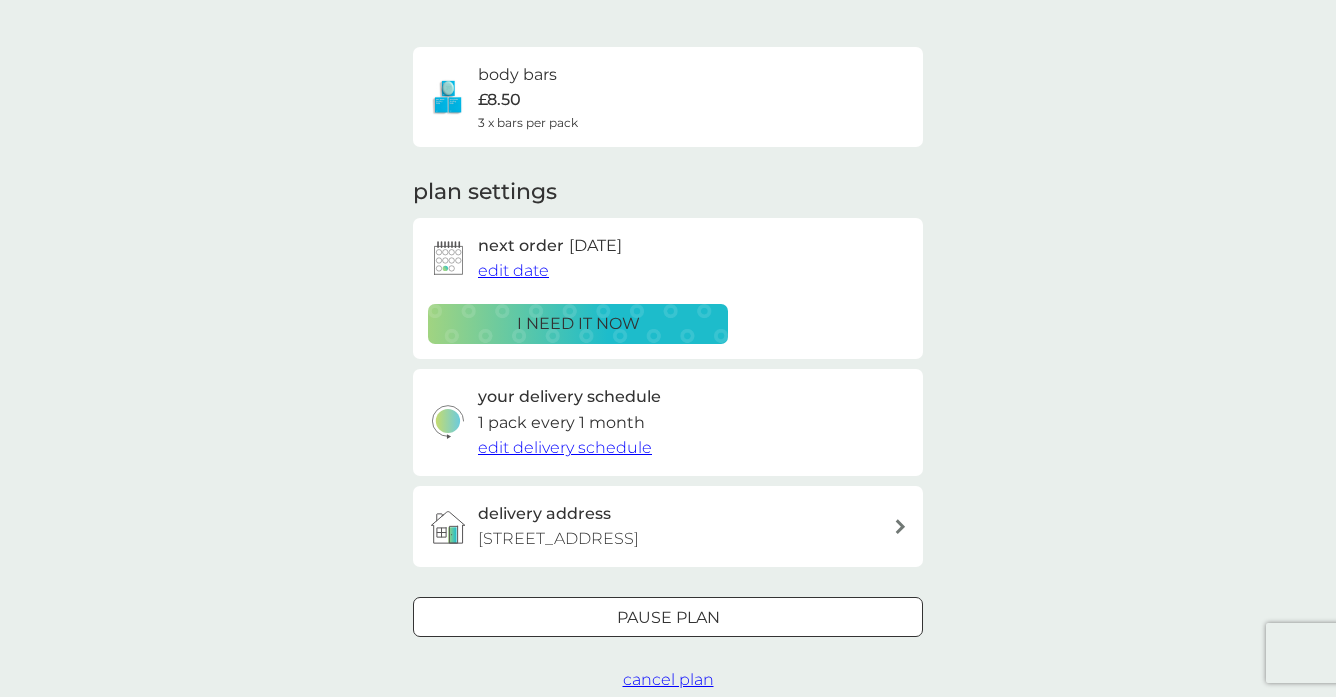 type 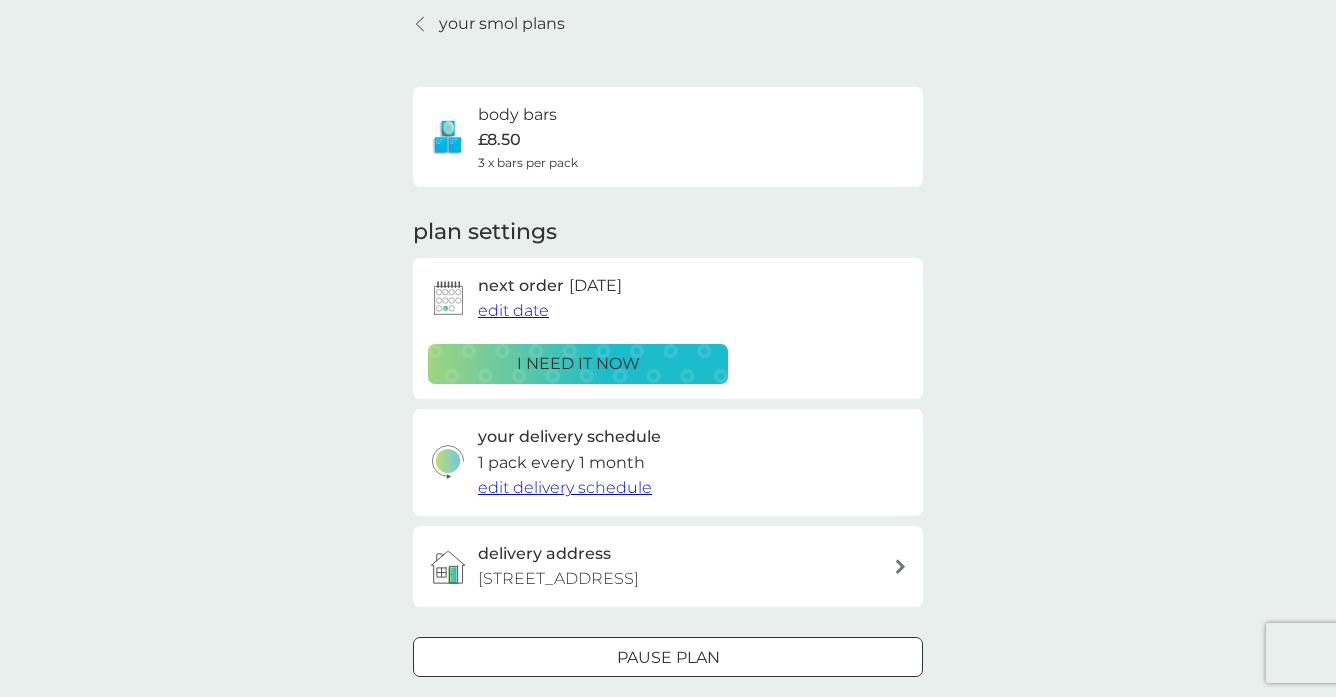 scroll, scrollTop: 40, scrollLeft: 0, axis: vertical 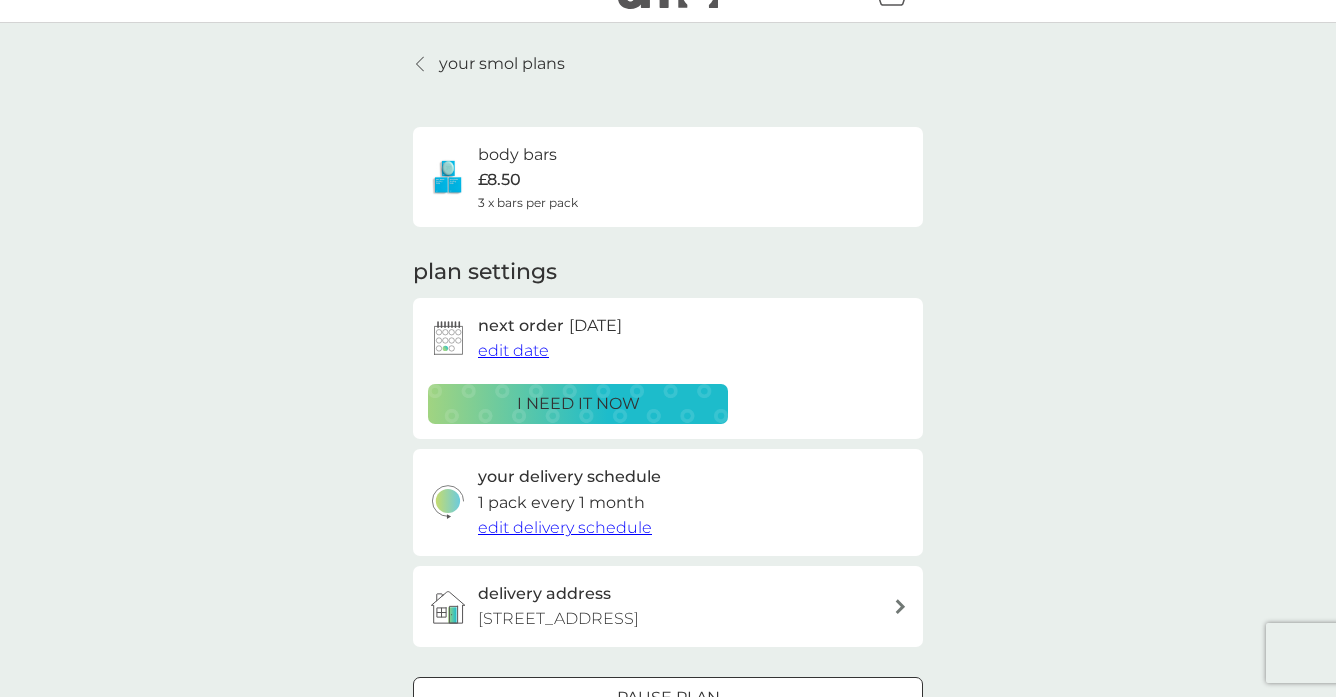 click on "your smol plans" at bounding box center (502, 64) 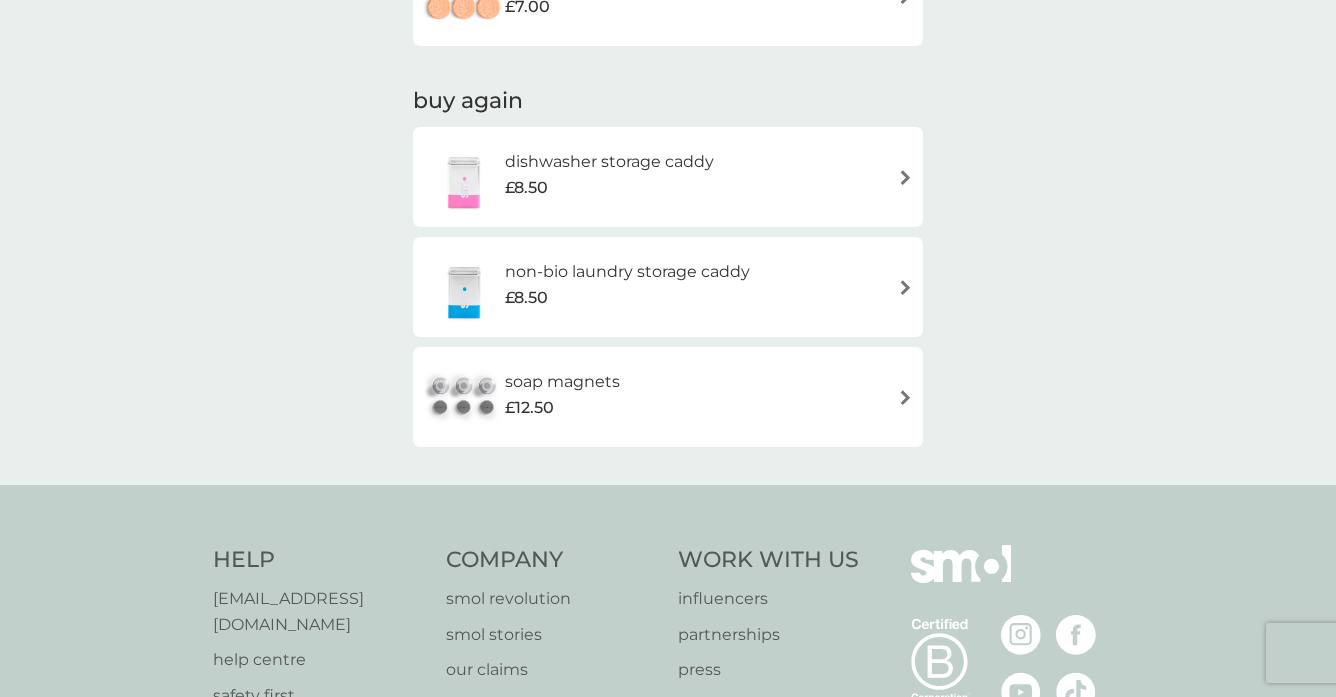 scroll, scrollTop: 1480, scrollLeft: 0, axis: vertical 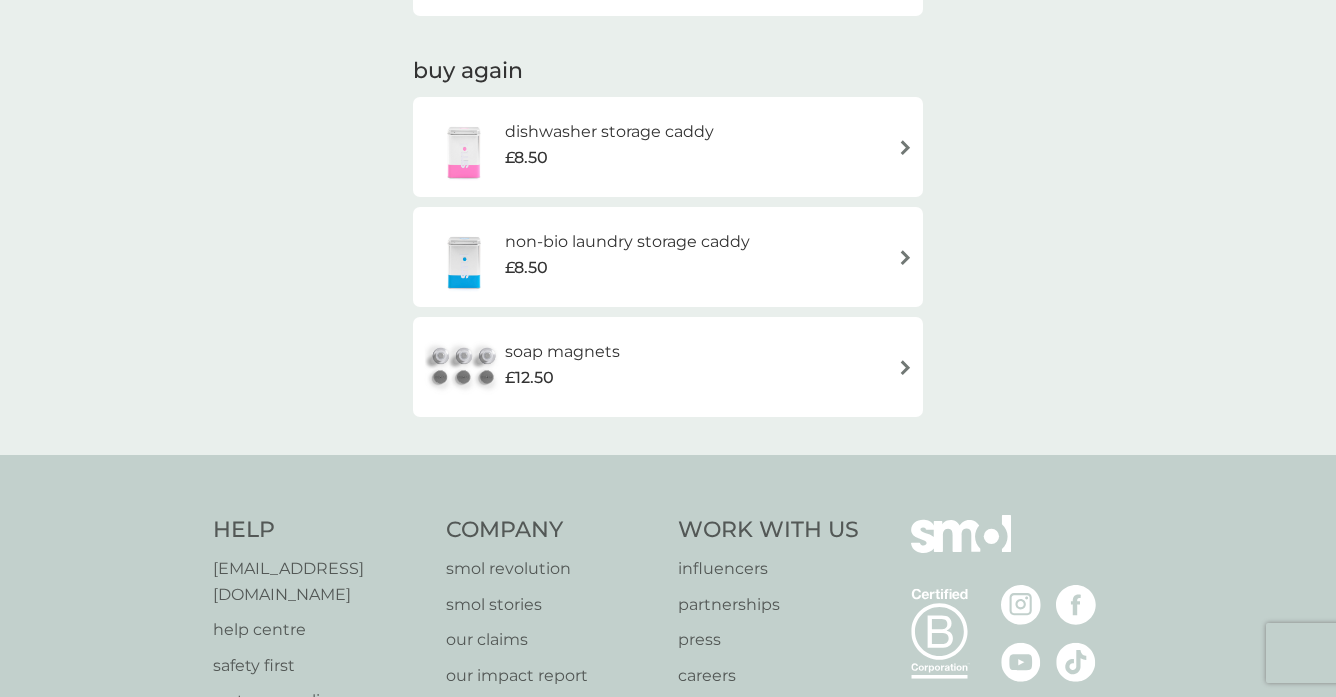 click on "soap magnets" at bounding box center (562, 352) 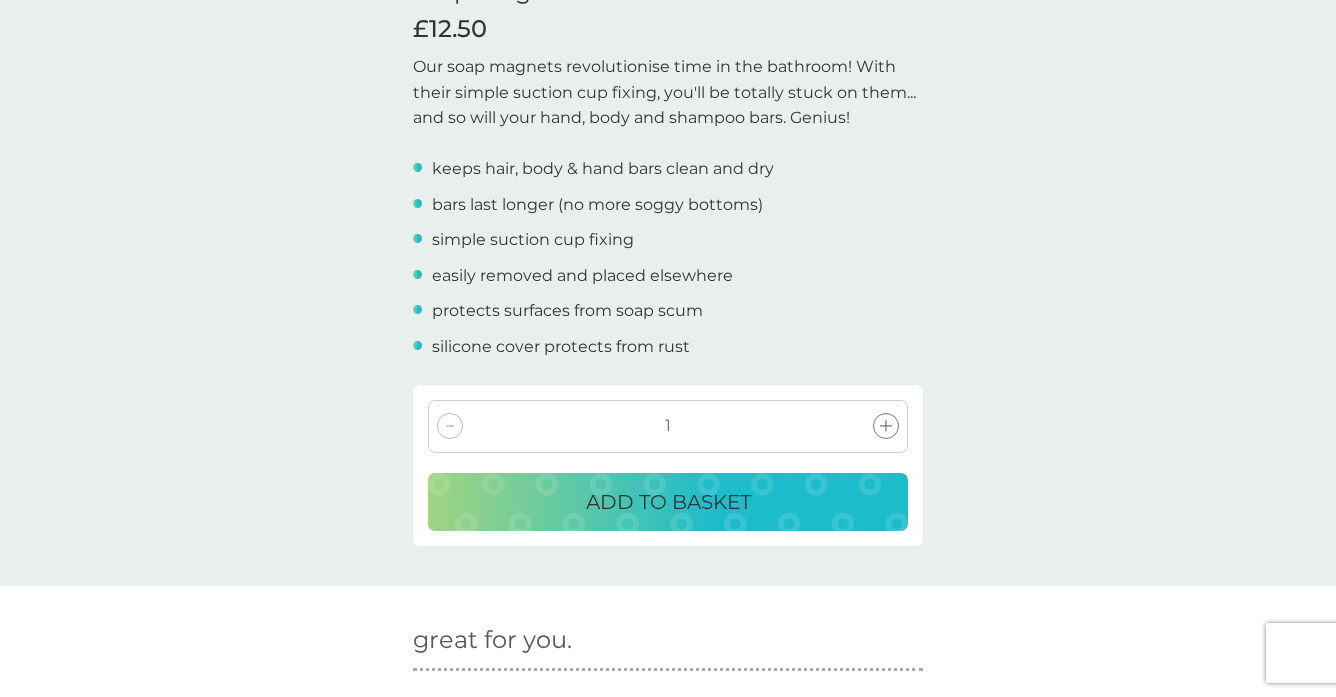 scroll, scrollTop: 600, scrollLeft: 0, axis: vertical 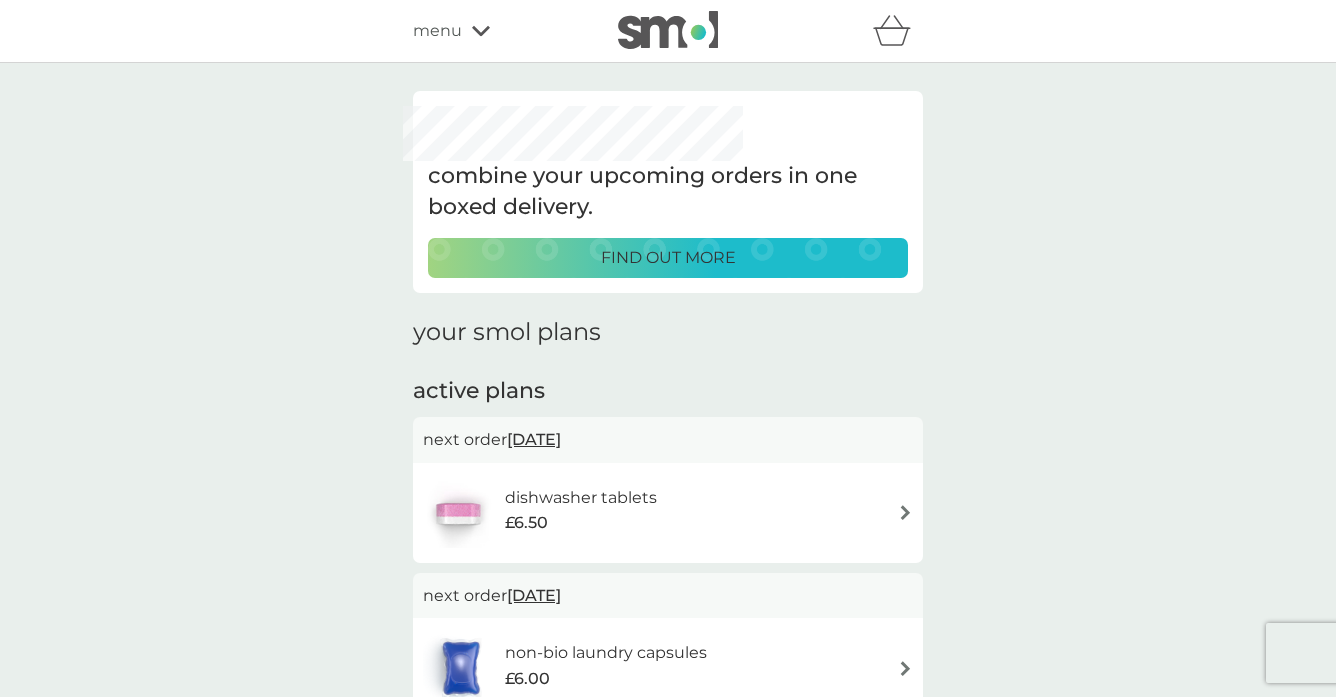 click 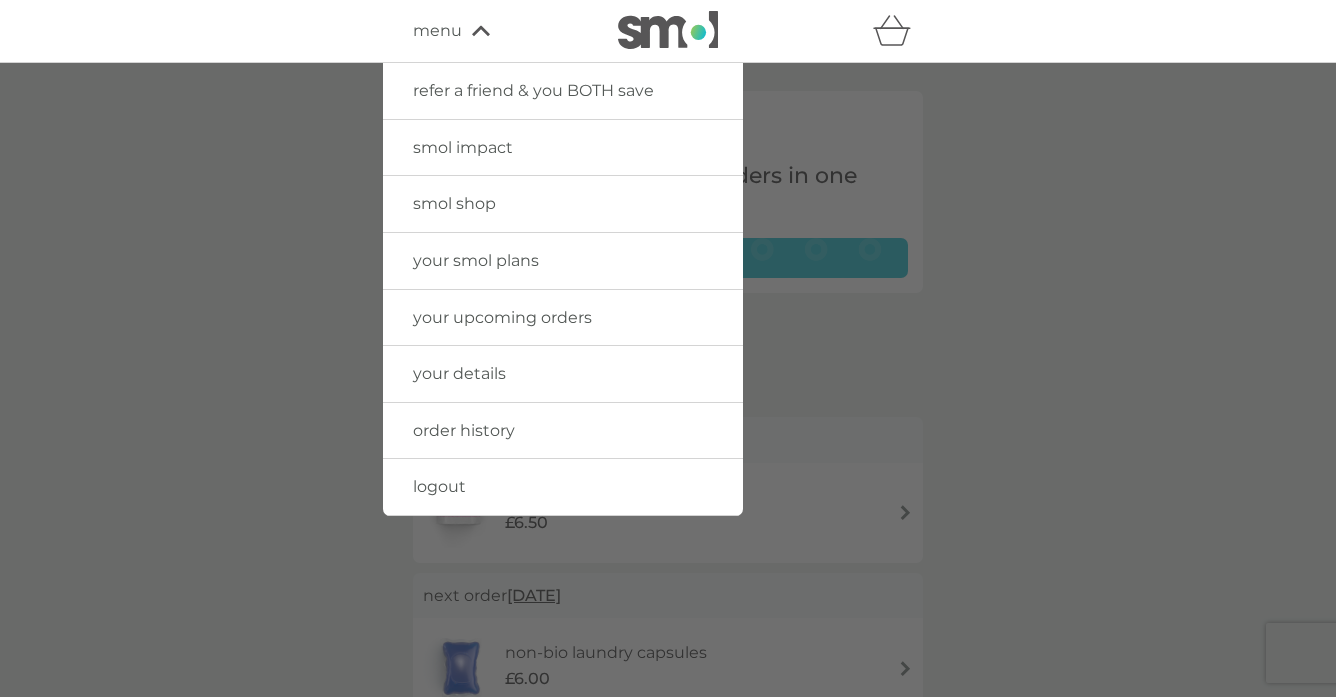 click on "smol shop" at bounding box center (454, 203) 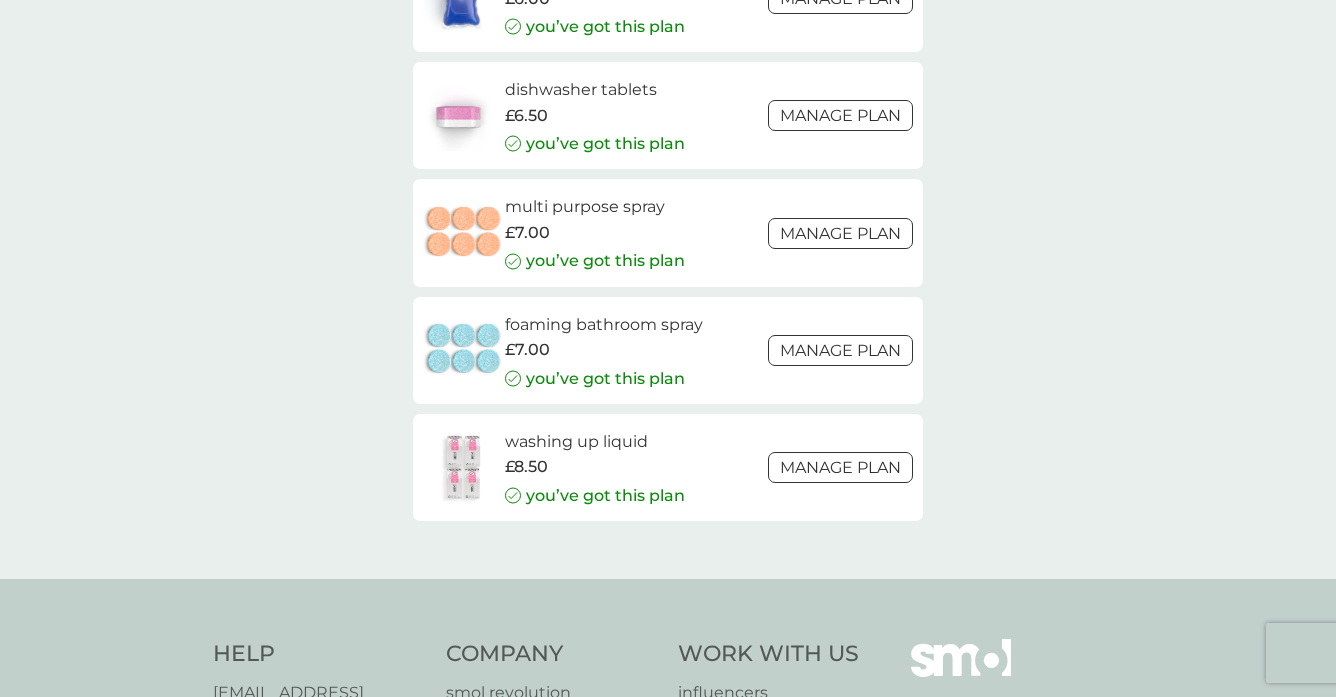 scroll, scrollTop: 3000, scrollLeft: 0, axis: vertical 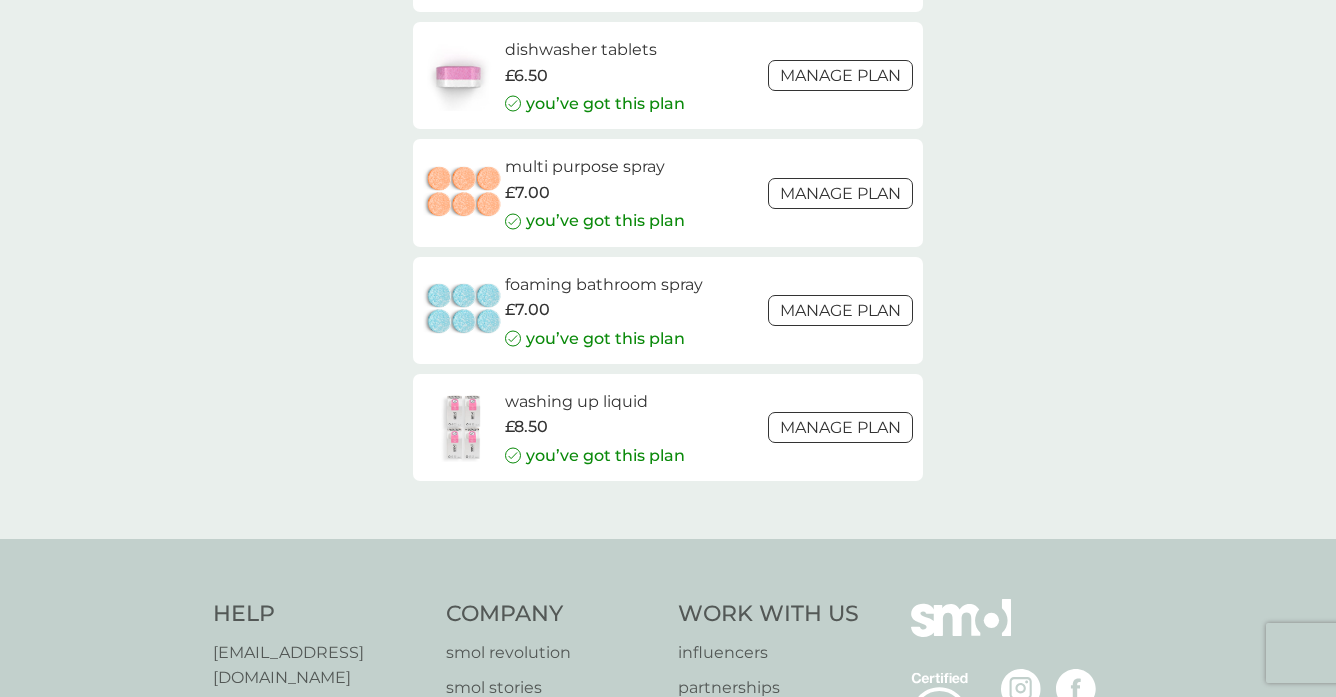 click on "smol shop. all products Accessories Cleaning Dishwash Laundry Personal Care Spare Parts Surface Cleaner we   donate 1 wash   to The Hygiene Bank charity with every laundry or dishwash FREE trial. bio laundry capsules £2.00 plan product fragrance-free laundry capsules £2.00 plan product floor cleaner £2.00 plan product fabric conditioner £5.75 £3.00 plan product donate a wash £0.30 plan add on bio laundry liquid £6.25 £3.00 plan product hand soap £8.50 plan product toothbrushes £7.50 plan product stain gel £6.25 £3.00 plan product cloths £10.50 plan product sponges £6.25 plan product foaming handwash £3.00 plan product non-bio laundry liquid £6.25 £3.00 plan product shampoo bars £8.50 plan product toothpaste £12.50 plan product rubber gloves £5.25 dishwasher storage caddy £8.50 non-bio laundry storage caddy £8.50 soap magnets £12.50 body bars £8.50 you’ve got this plan Manage plan dishbrush £10.50 you’ve got this plan Manage plan non-bio laundry capsules £6.00 Manage plan £6.50" at bounding box center [668, -1199] 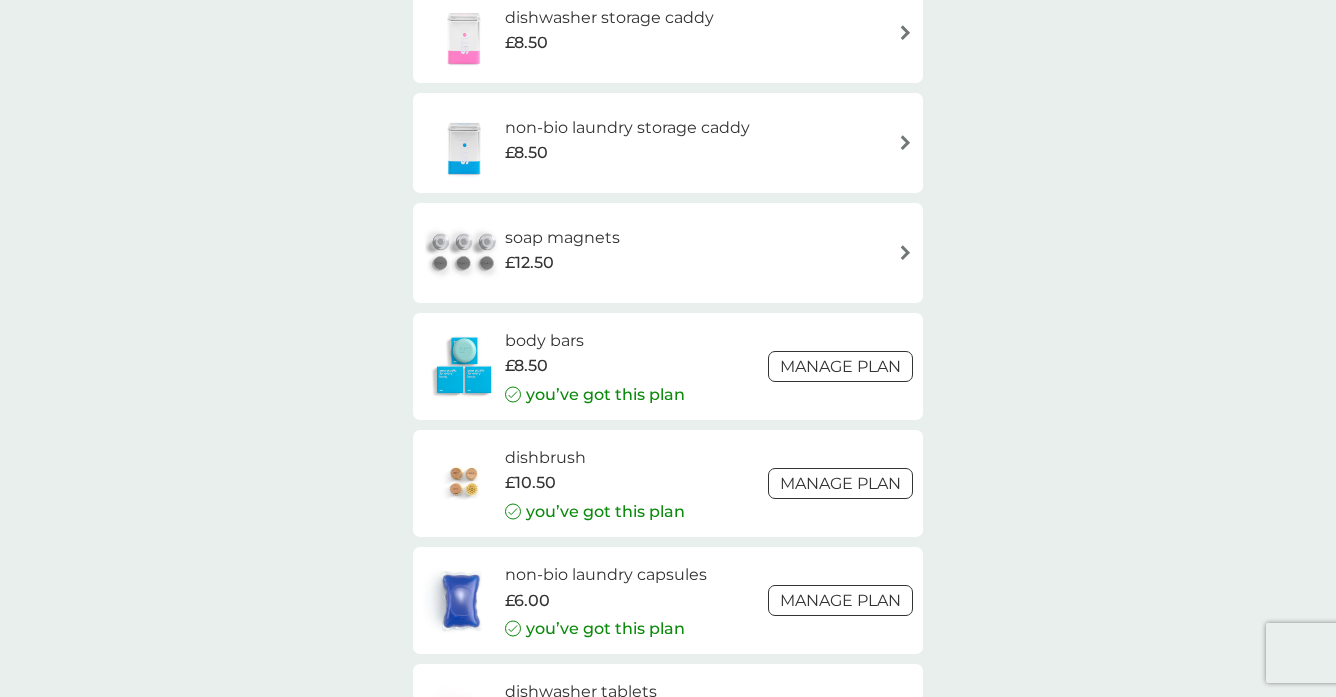 scroll, scrollTop: 2320, scrollLeft: 0, axis: vertical 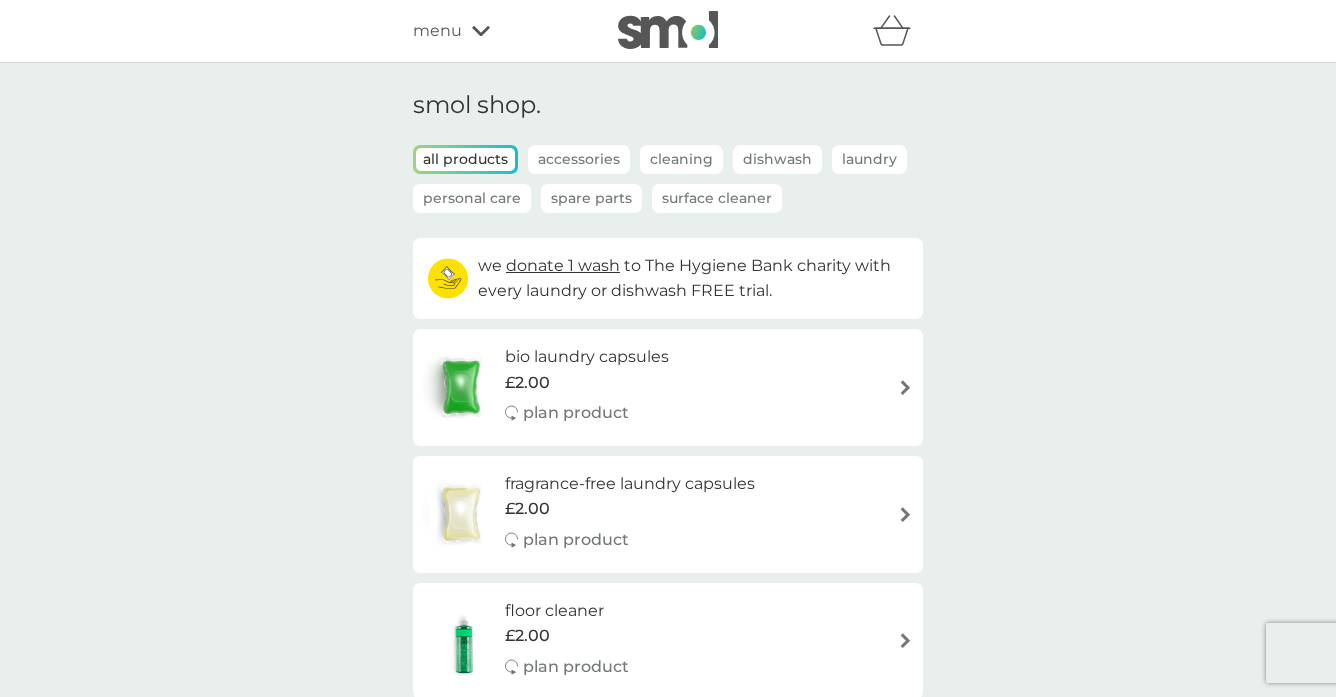 click on "Accessories" at bounding box center [579, 159] 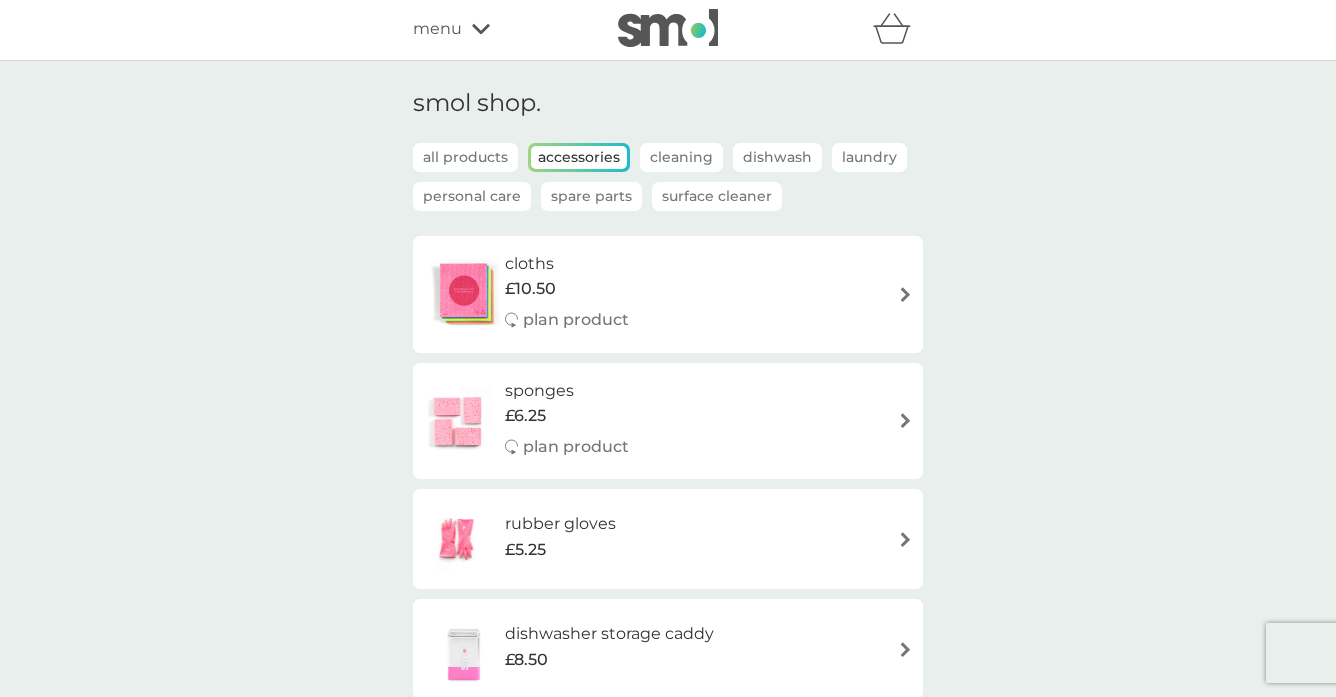 scroll, scrollTop: 0, scrollLeft: 0, axis: both 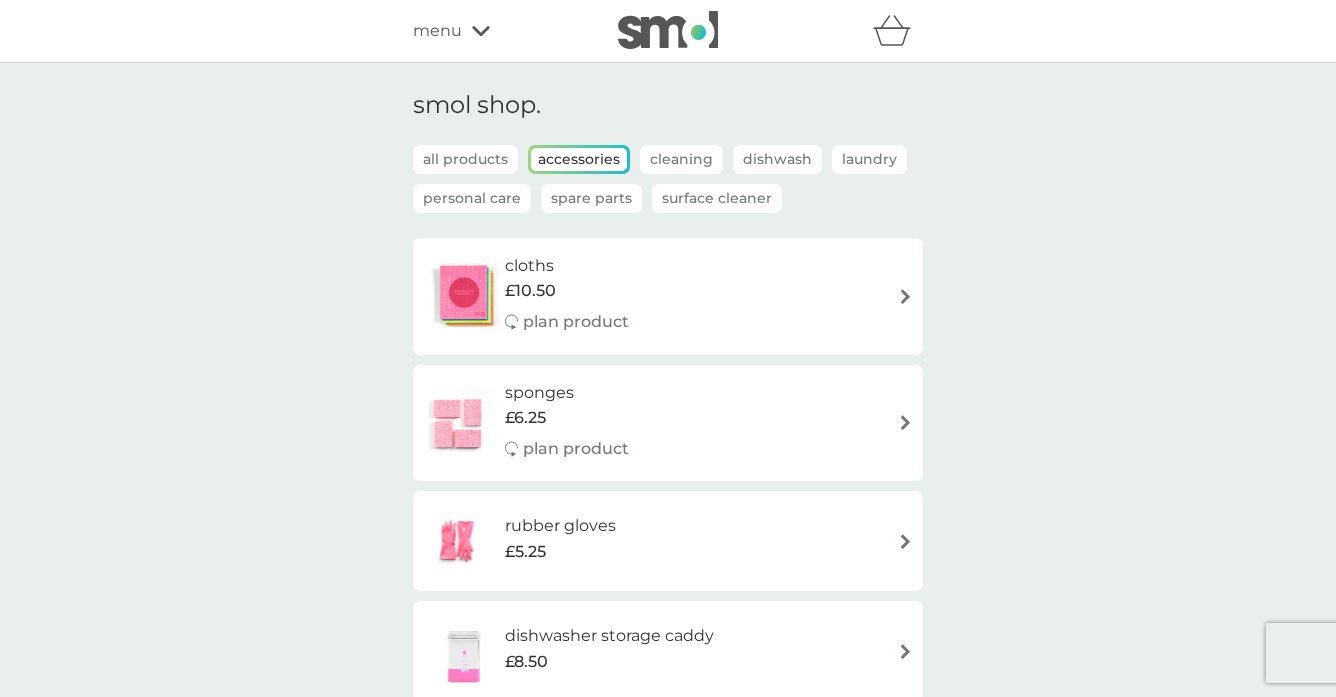 click on "Cleaning" at bounding box center (681, 159) 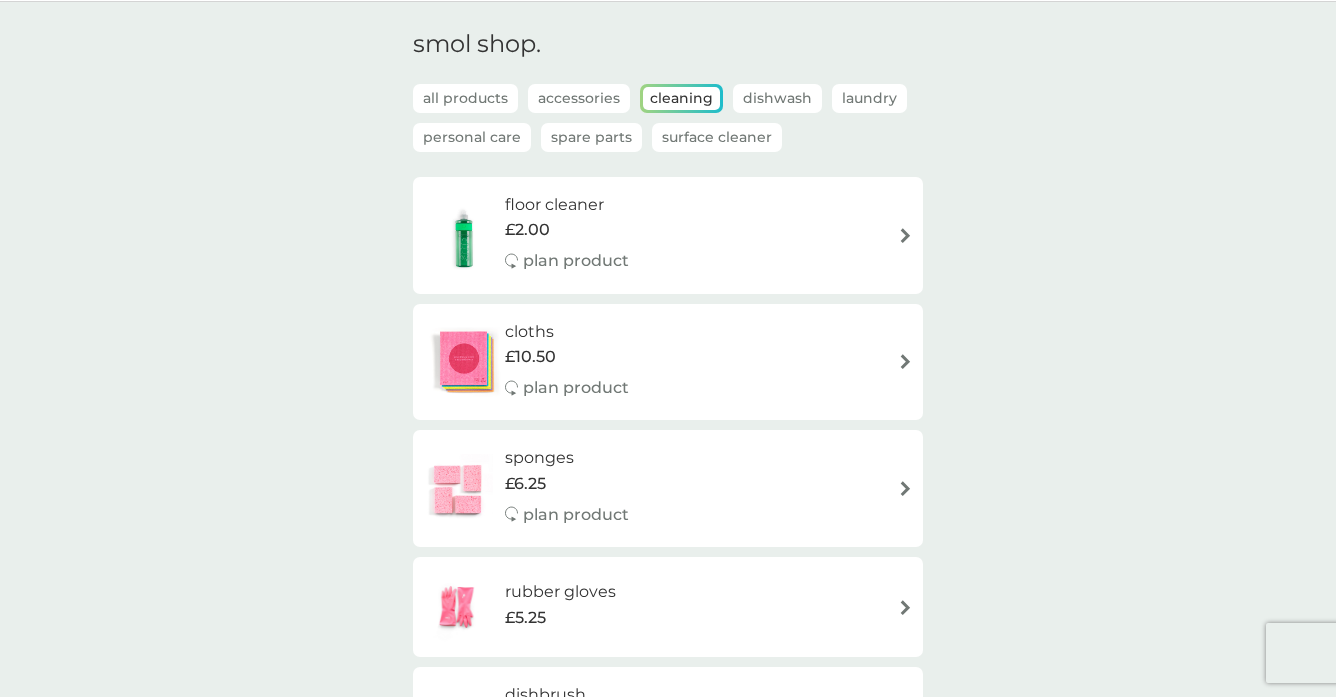 scroll, scrollTop: 0, scrollLeft: 0, axis: both 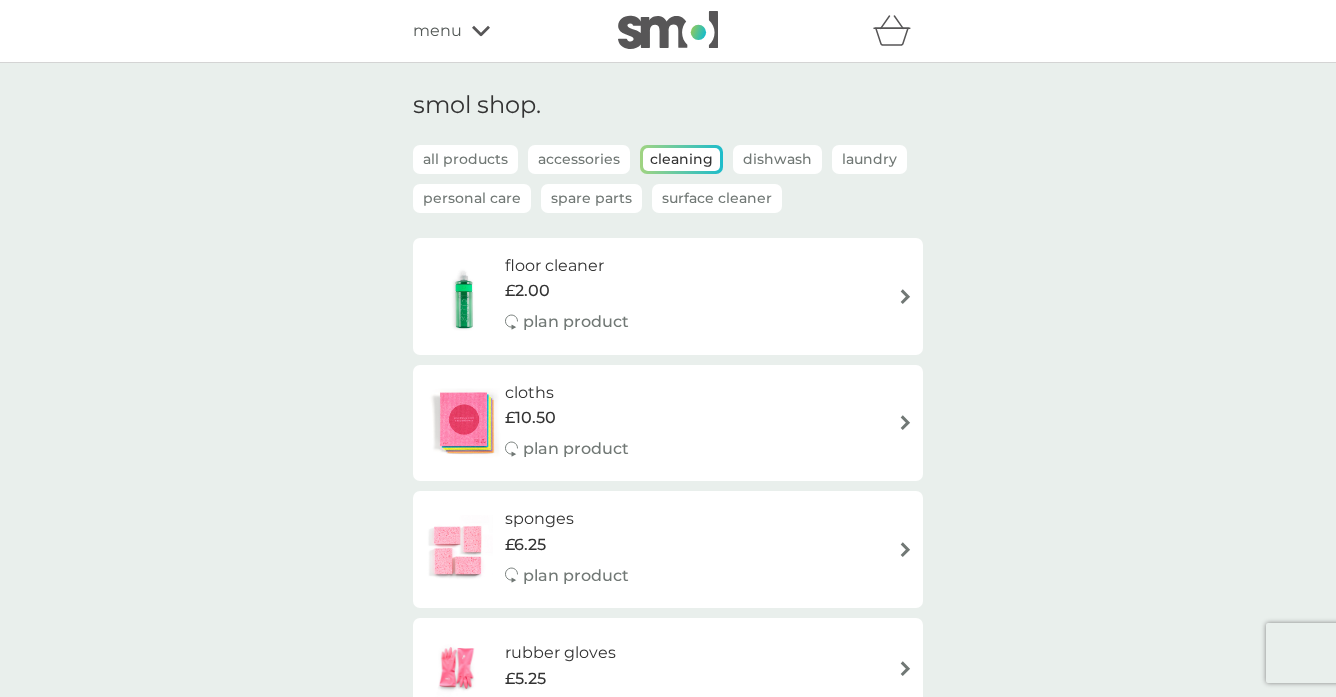 click on "Dishwash" at bounding box center [777, 159] 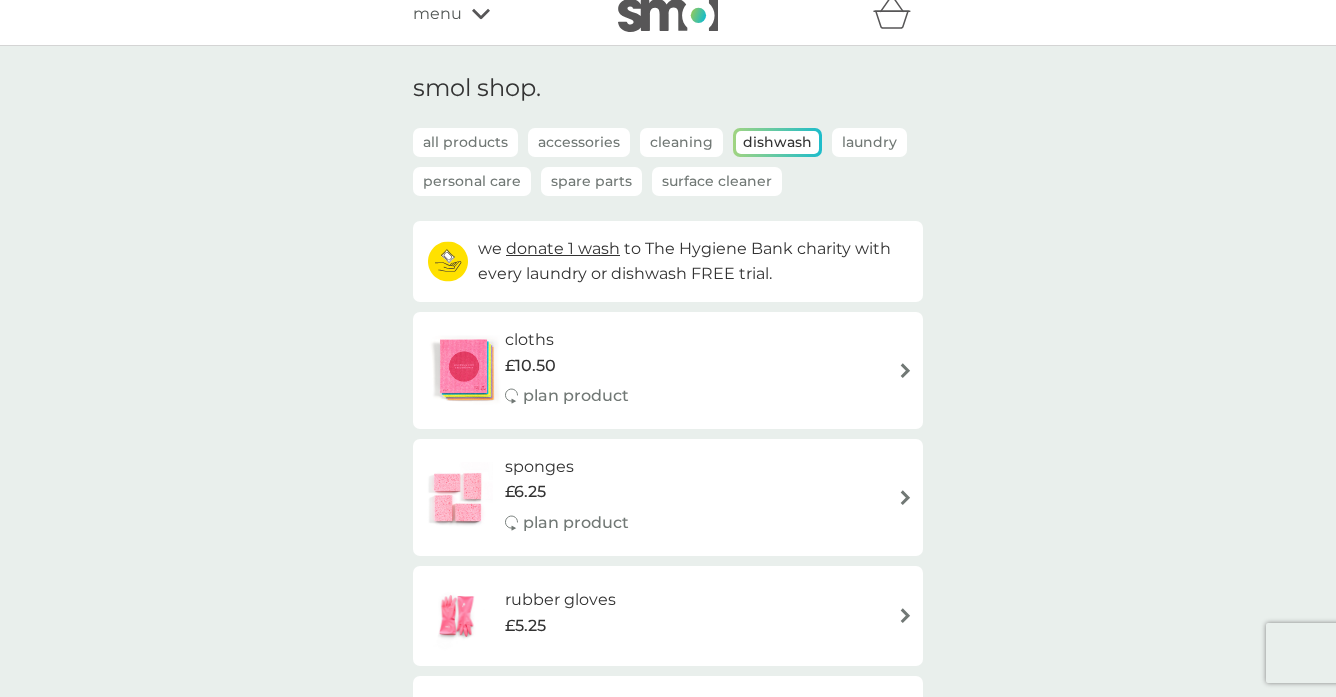 scroll, scrollTop: 0, scrollLeft: 0, axis: both 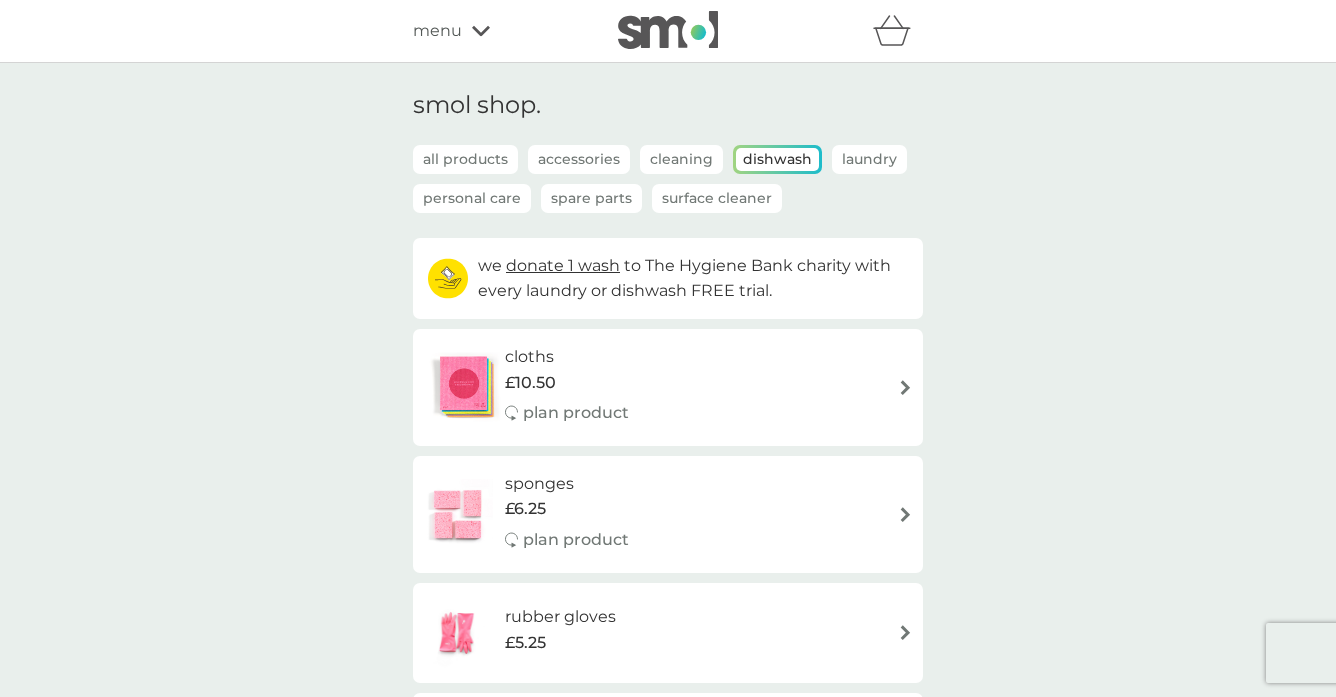 click on "Laundry" at bounding box center [869, 159] 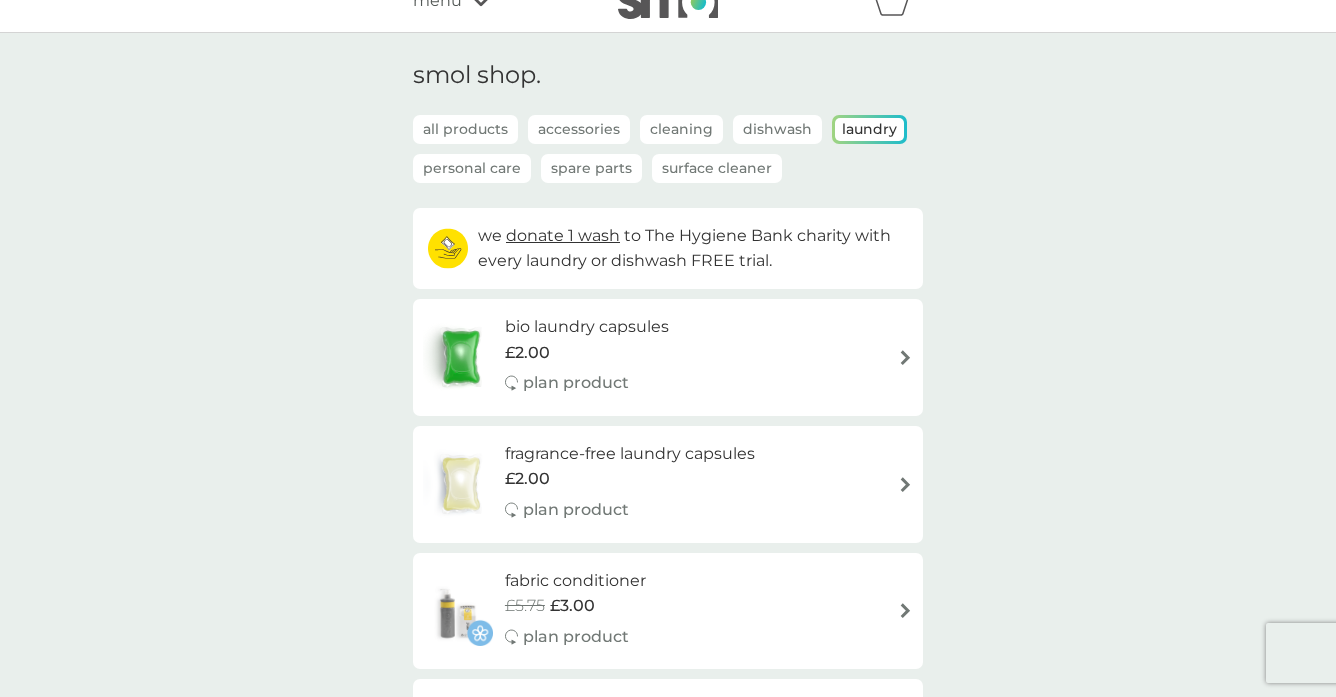 scroll, scrollTop: 0, scrollLeft: 0, axis: both 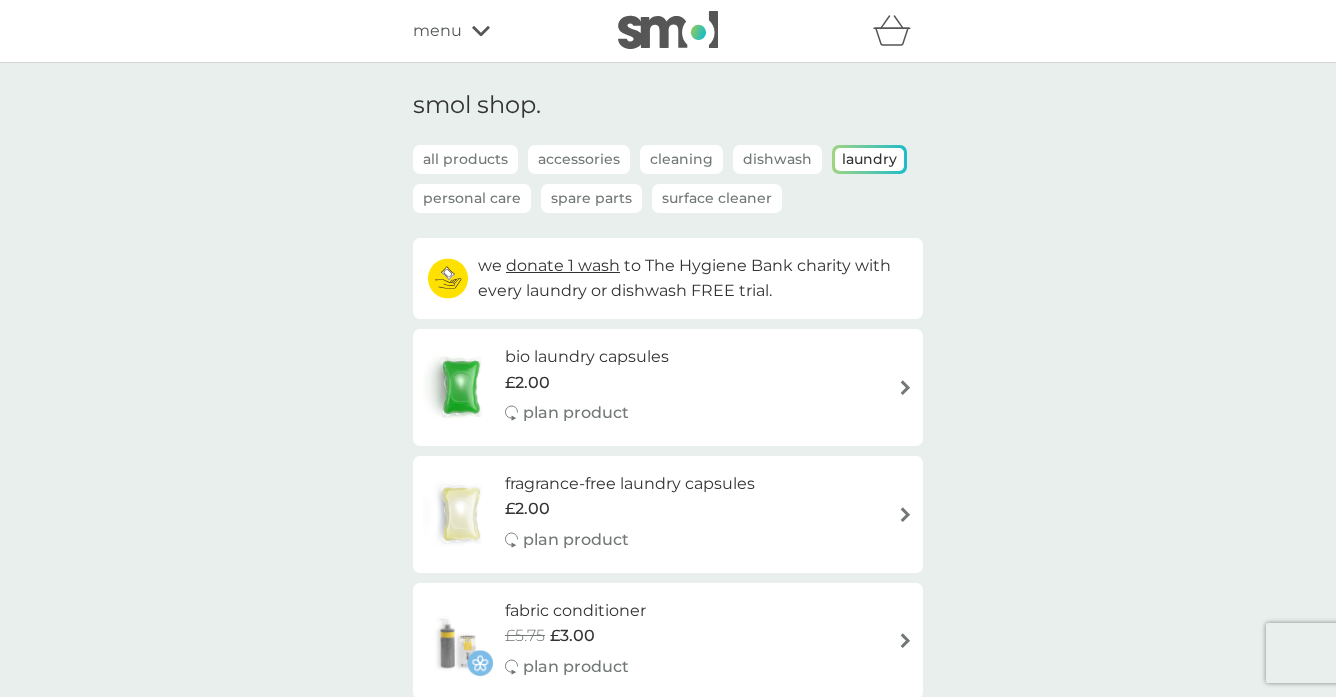 click on "Personal Care" at bounding box center (472, 198) 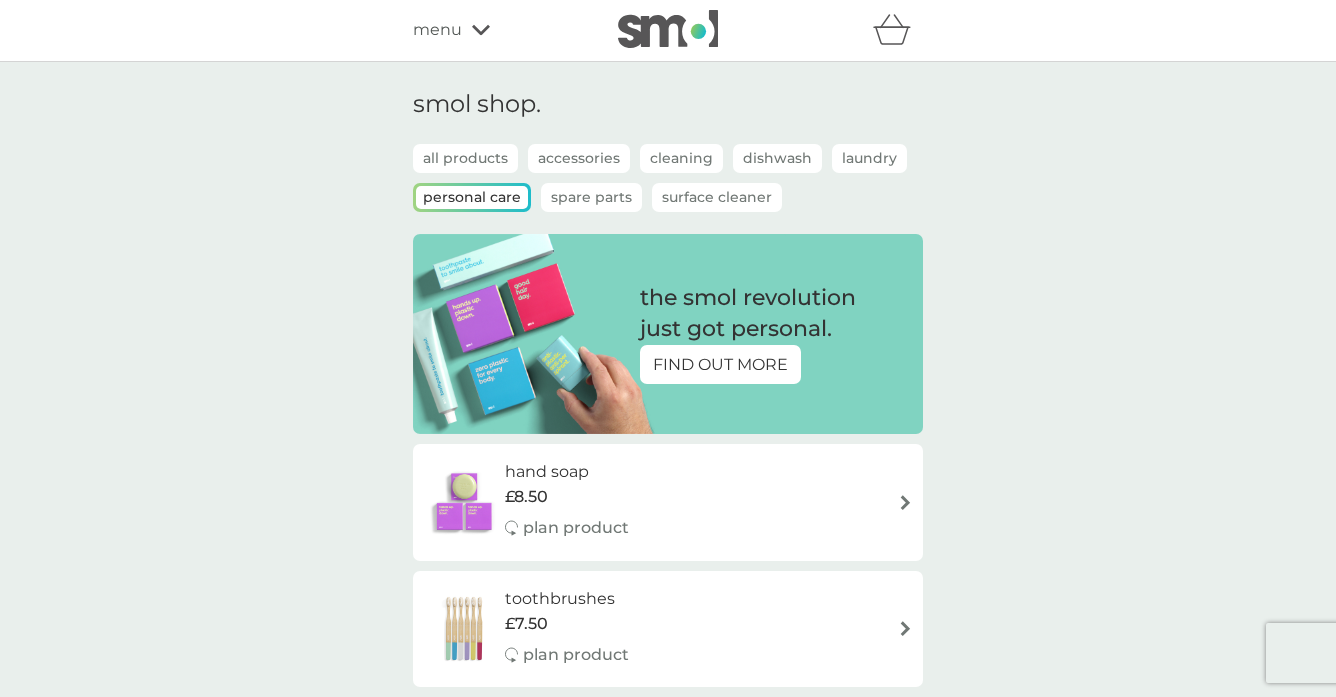 scroll, scrollTop: 0, scrollLeft: 0, axis: both 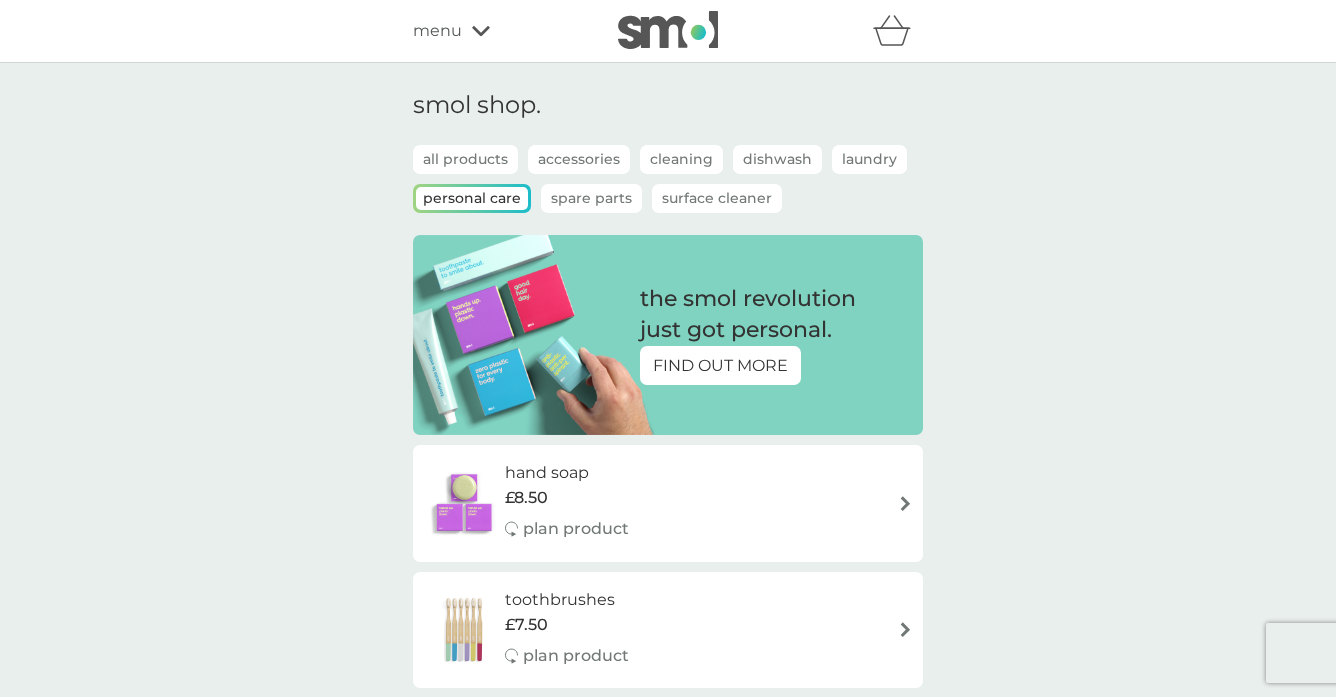 click on "Spare Parts" at bounding box center [591, 198] 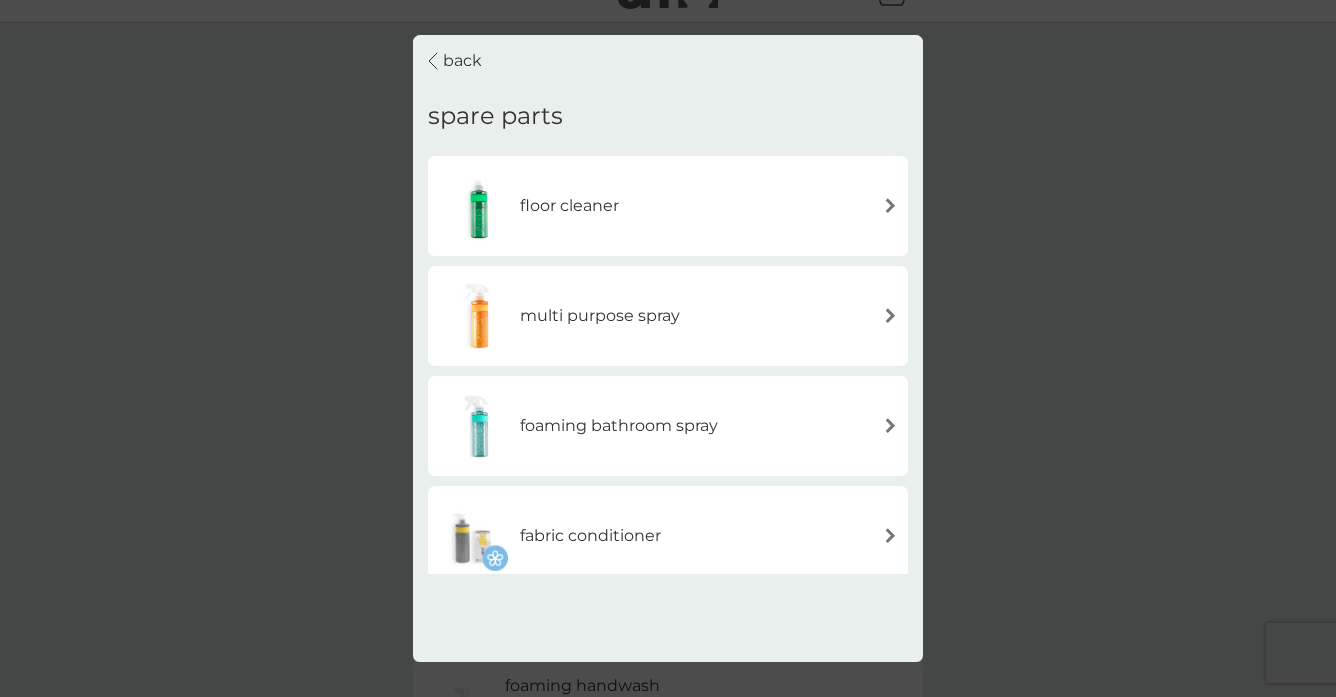 scroll, scrollTop: 0, scrollLeft: 0, axis: both 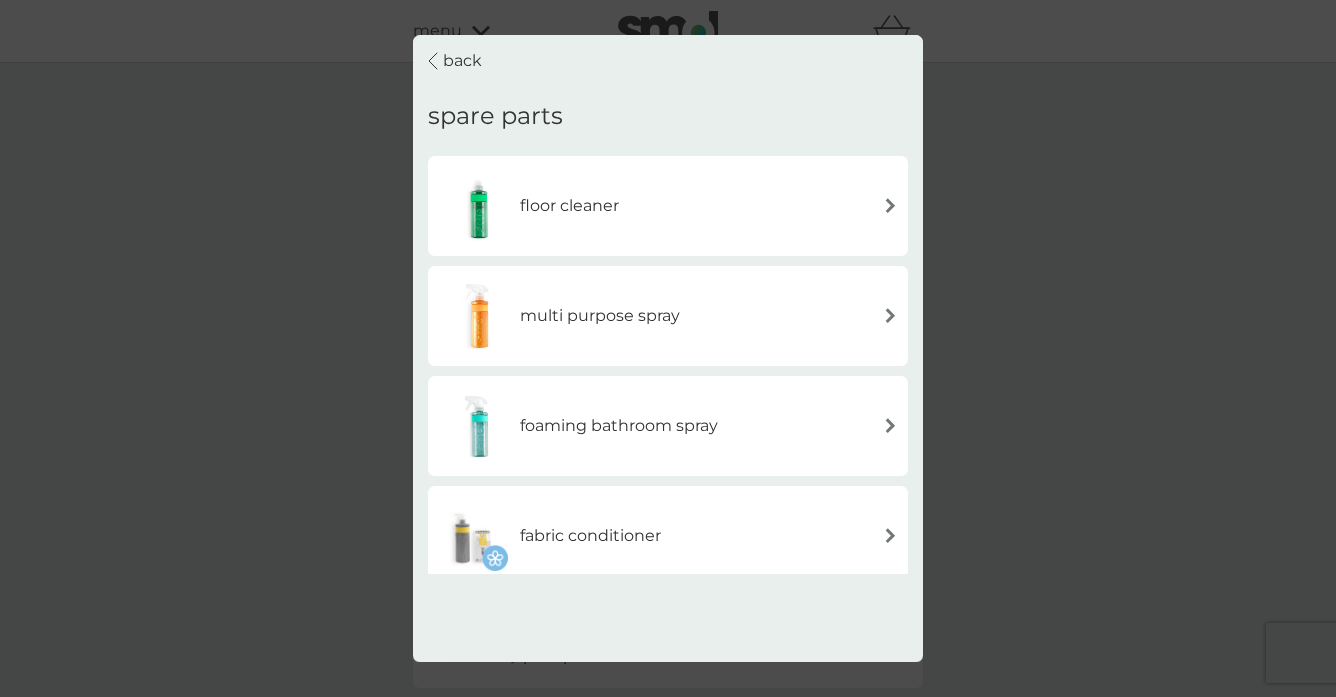 click on "multi purpose spray" at bounding box center (668, 316) 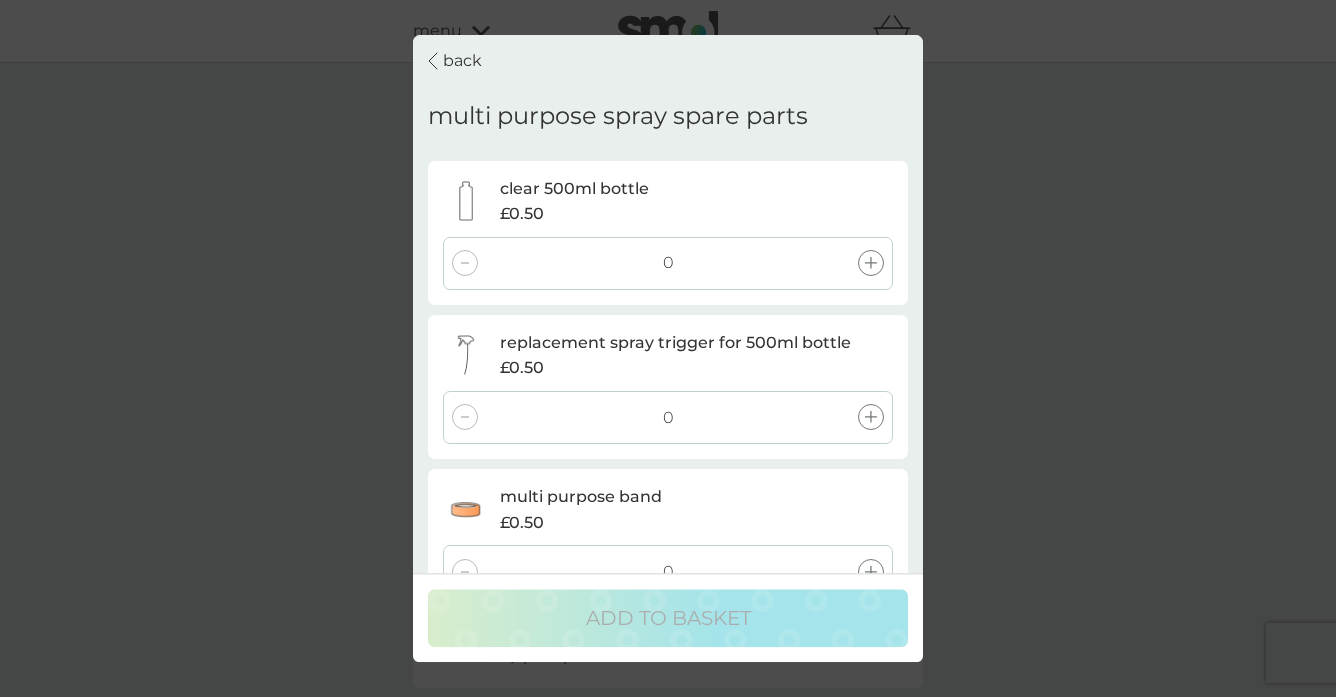 click on "back multi purpose spray spare parts clear 500ml bottle £0.50 0 replacement spray trigger for 500ml bottle £0.50 0 multi purpose band £0.50 0 ADD TO BASKET" at bounding box center [668, 348] 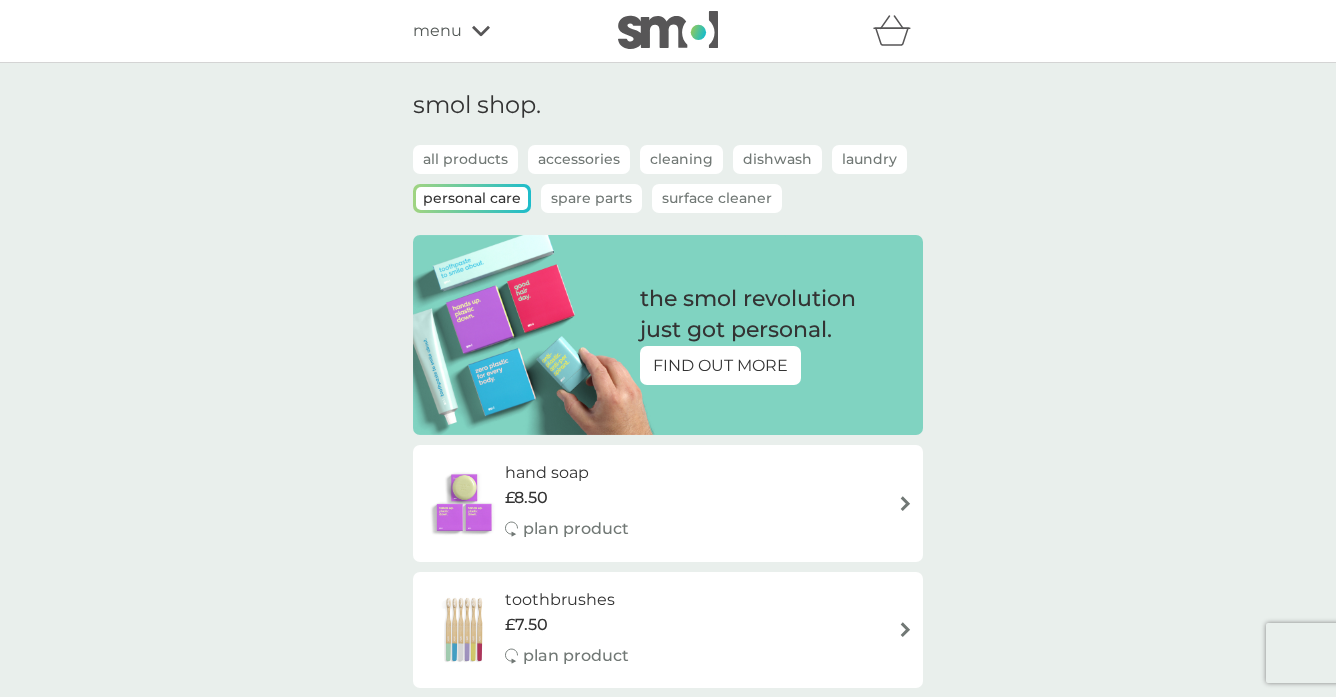 click on "Spare Parts" at bounding box center [591, 198] 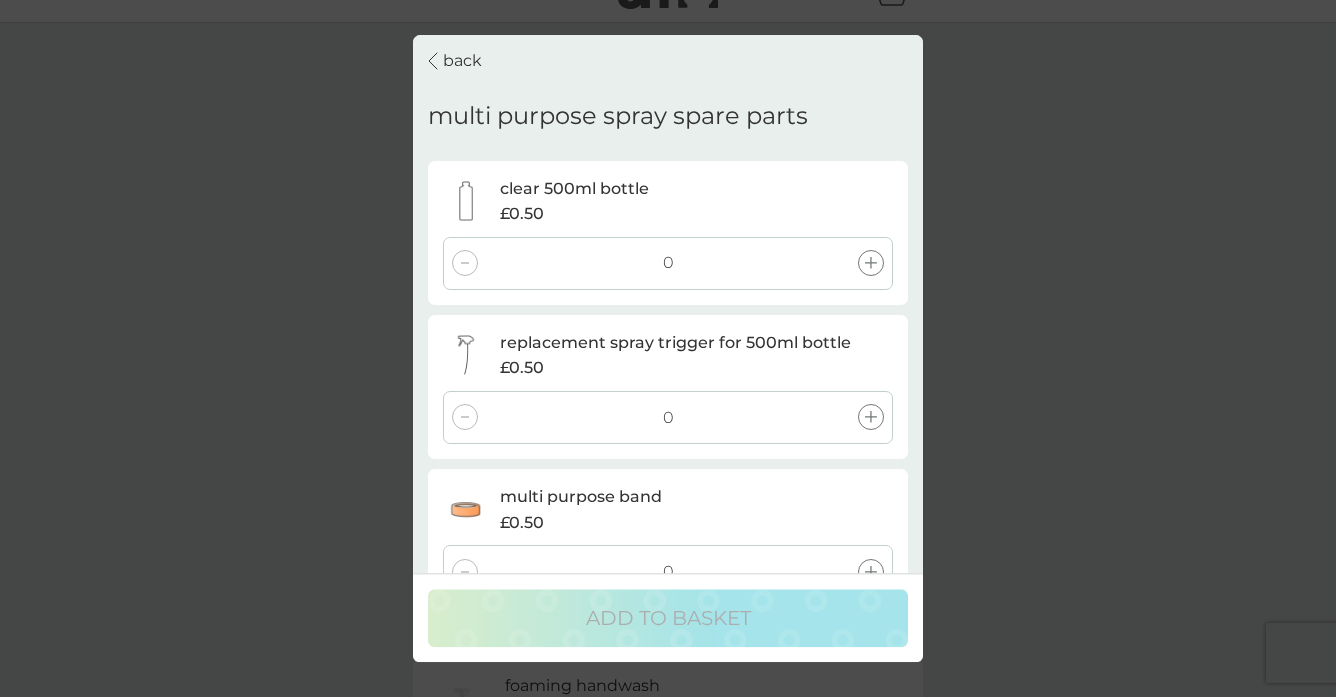 scroll, scrollTop: 80, scrollLeft: 0, axis: vertical 